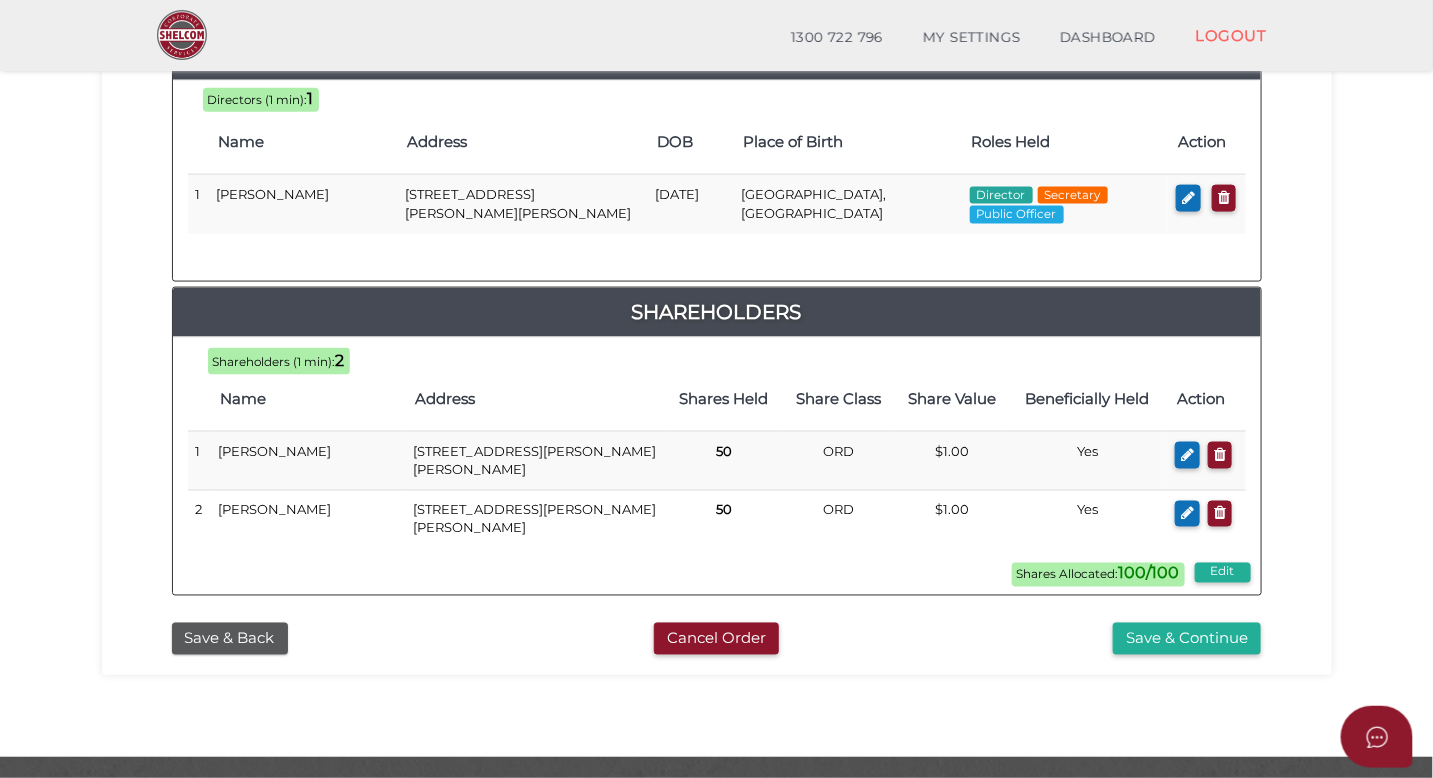 scroll, scrollTop: 962, scrollLeft: 0, axis: vertical 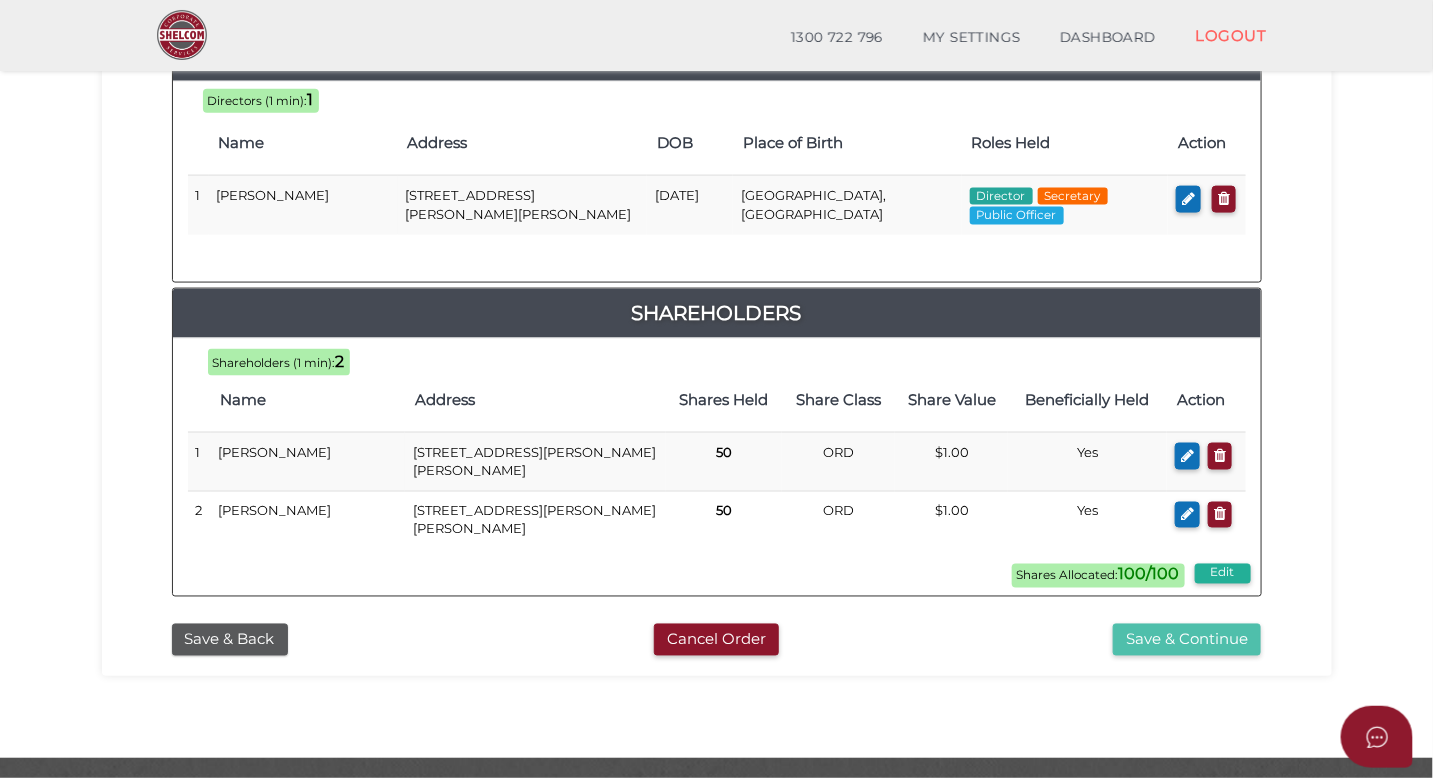 click on "Save & Continue" at bounding box center [1187, 640] 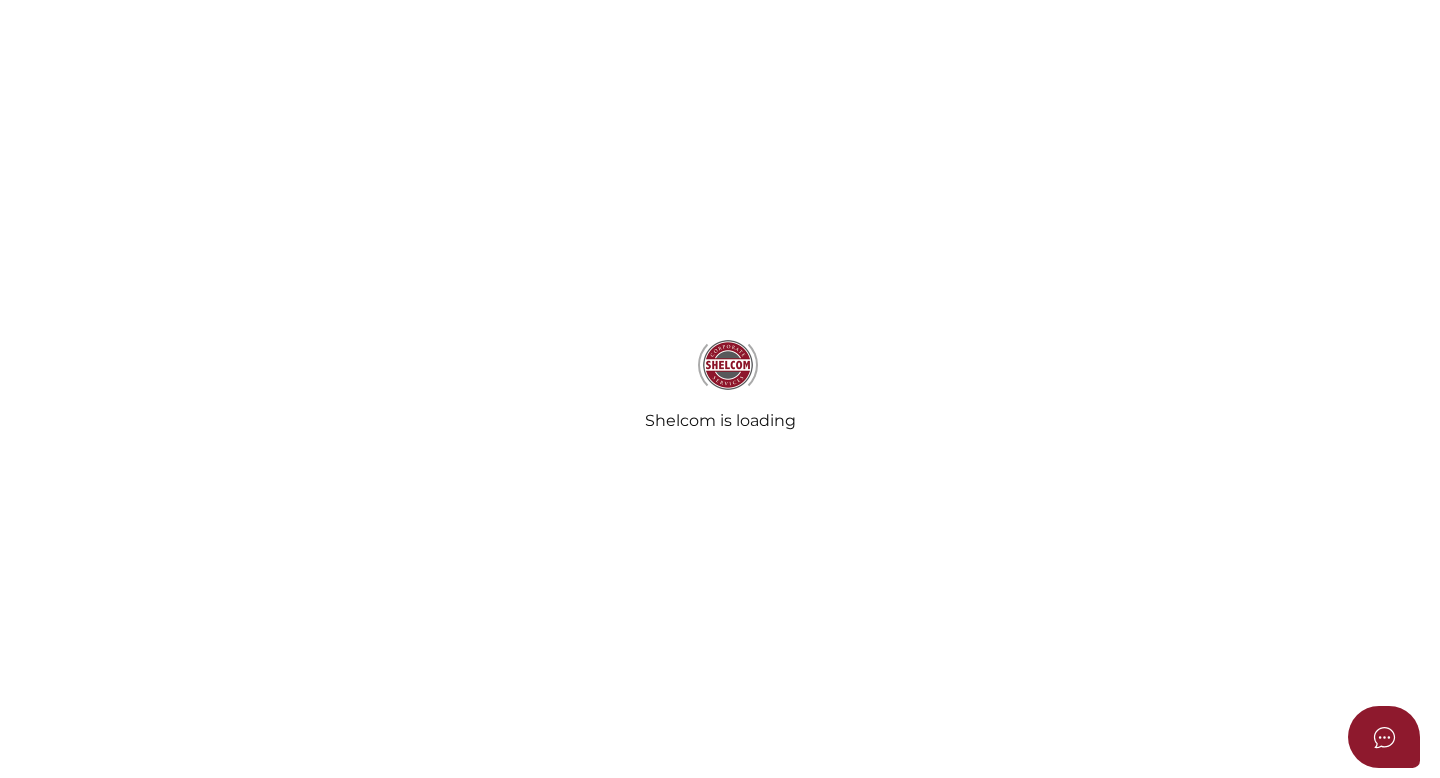 select on "Comb Binding" 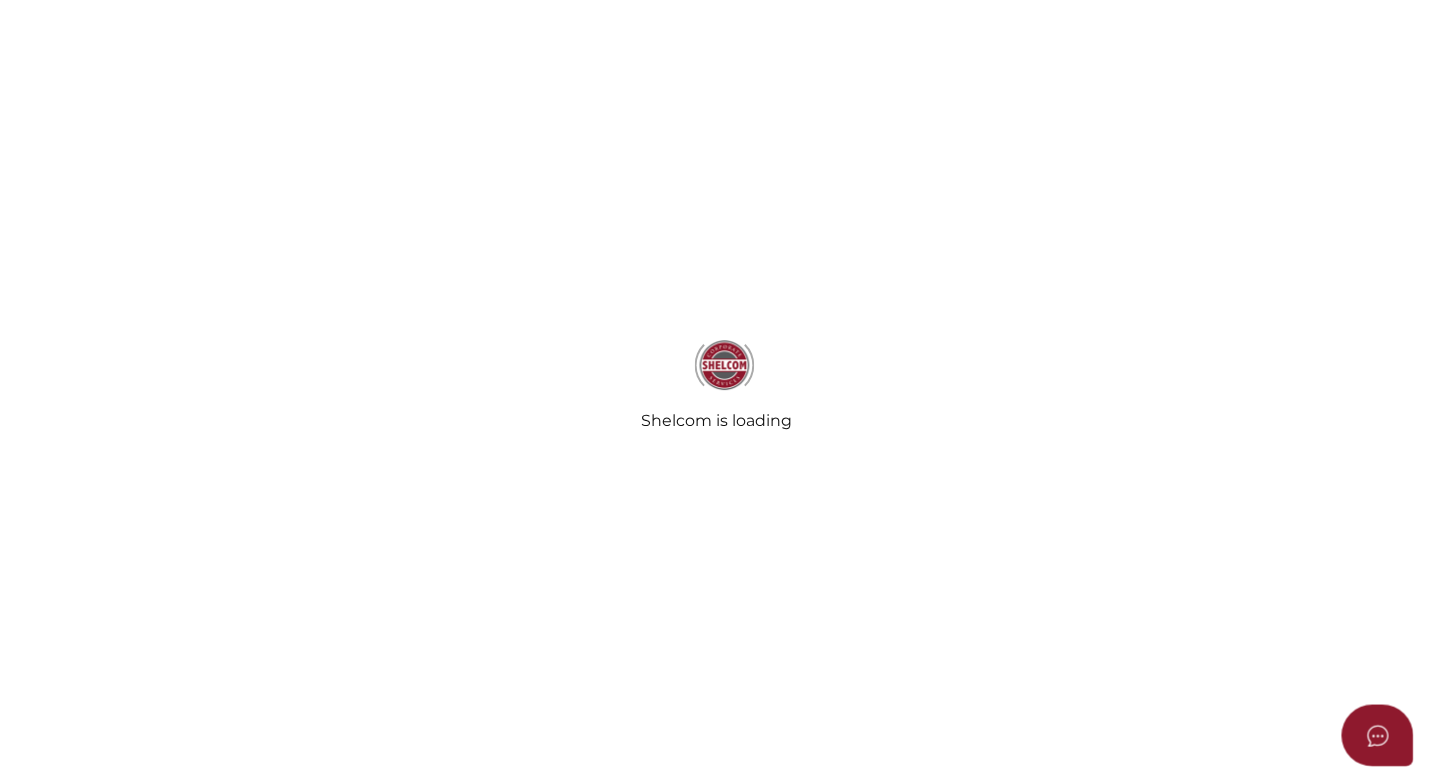scroll, scrollTop: 0, scrollLeft: 0, axis: both 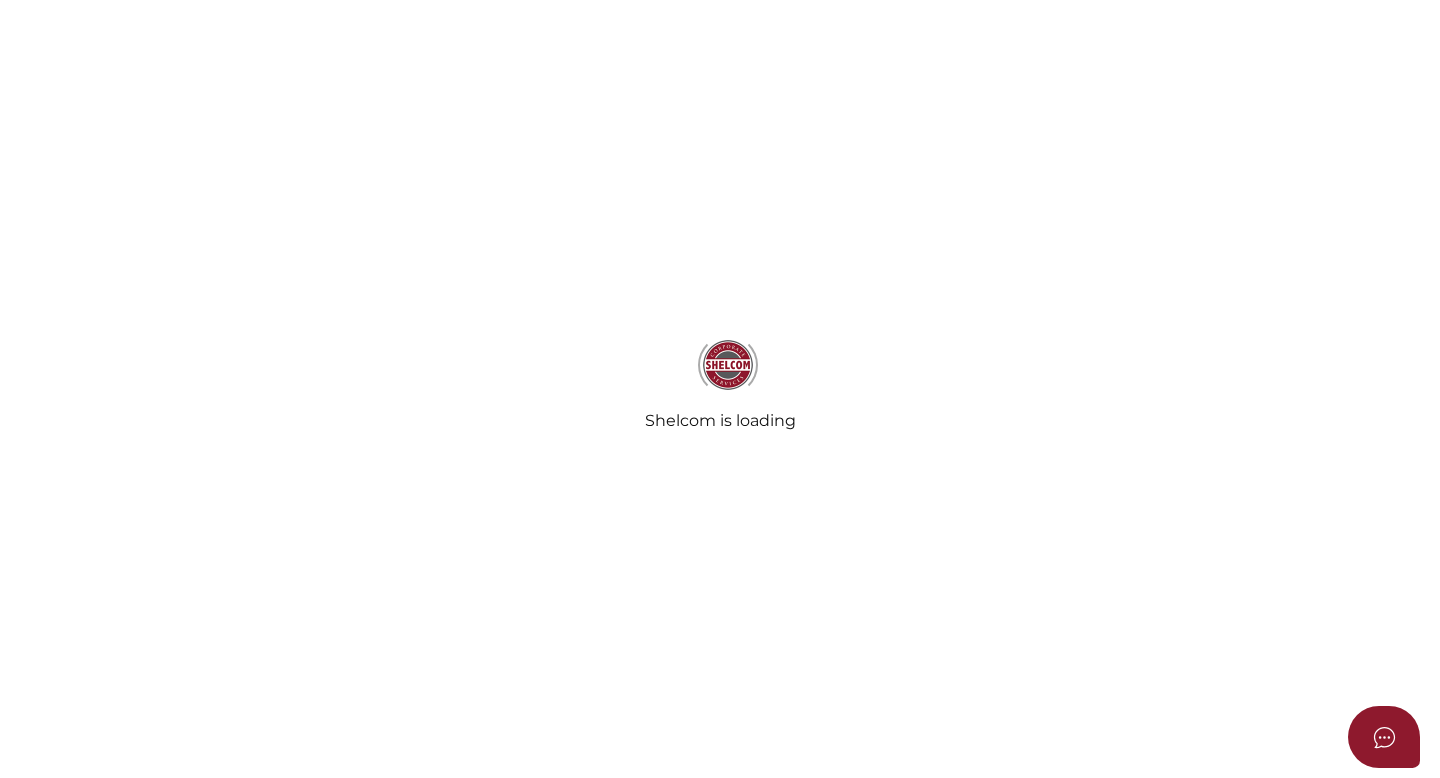 radio on "true" 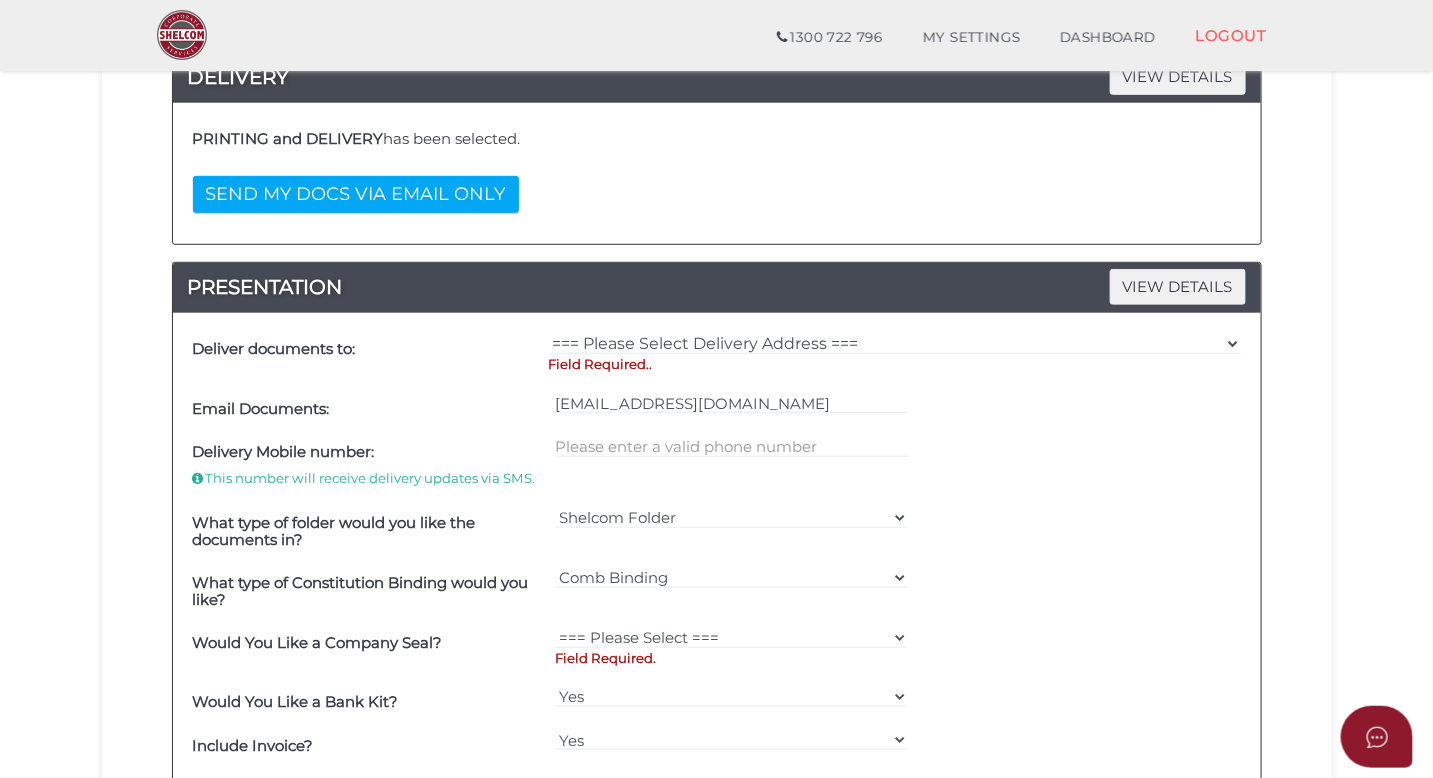 scroll, scrollTop: 371, scrollLeft: 0, axis: vertical 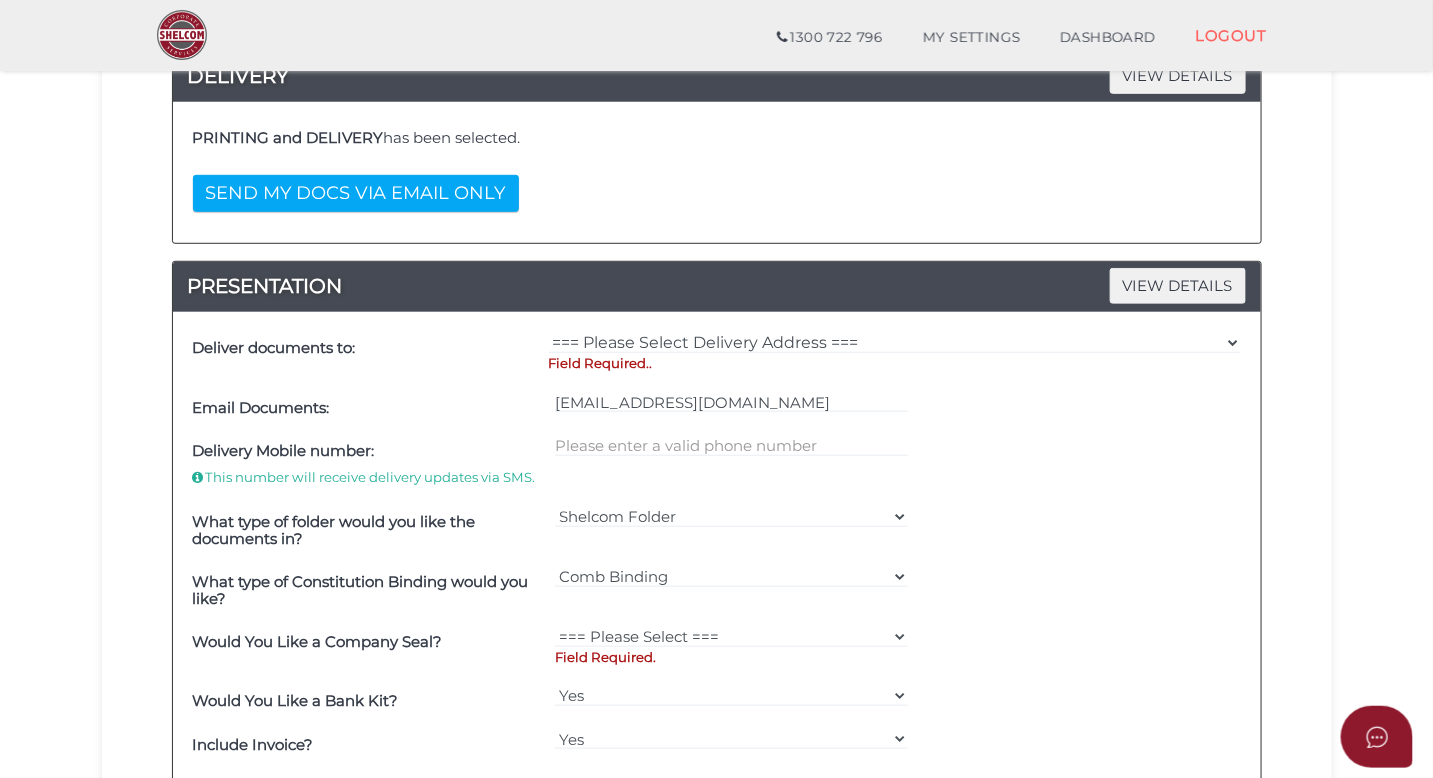 click on "Field Required.." at bounding box center (895, 363) 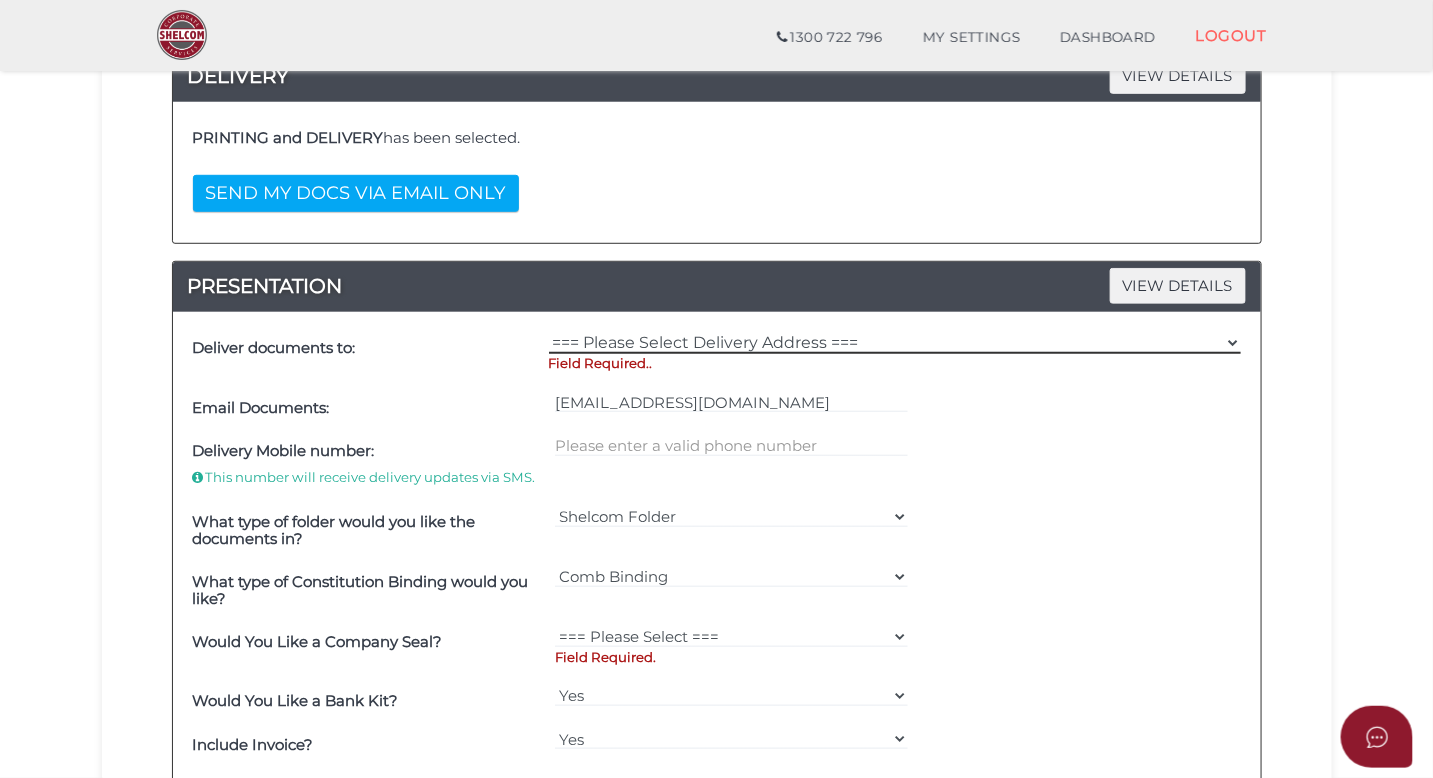 click on "=== Please Select Delivery Address ===
(User Address - [PERSON_NAME])  [STREET_ADDRESS][PERSON_NAME][PERSON_NAME] Other" at bounding box center [895, 343] 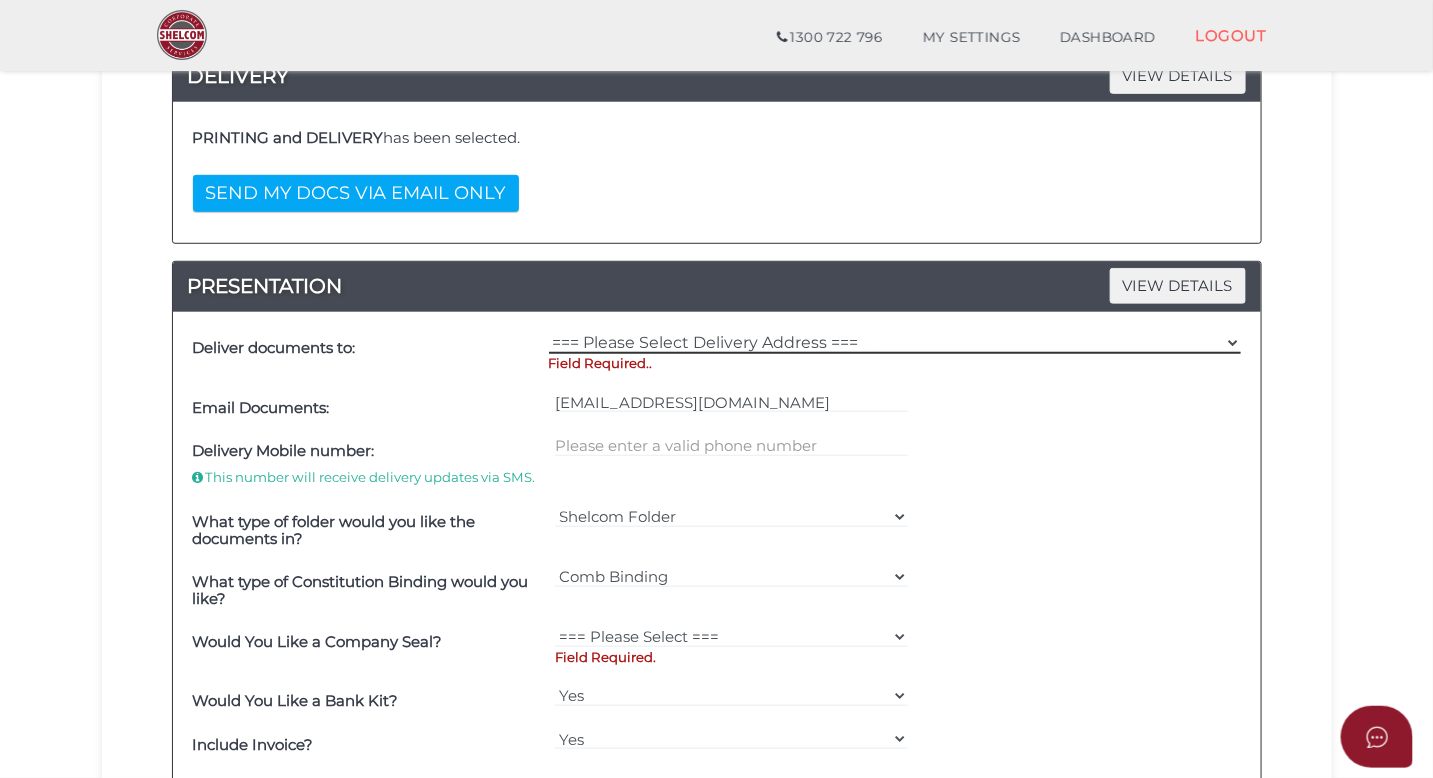 select on "0" 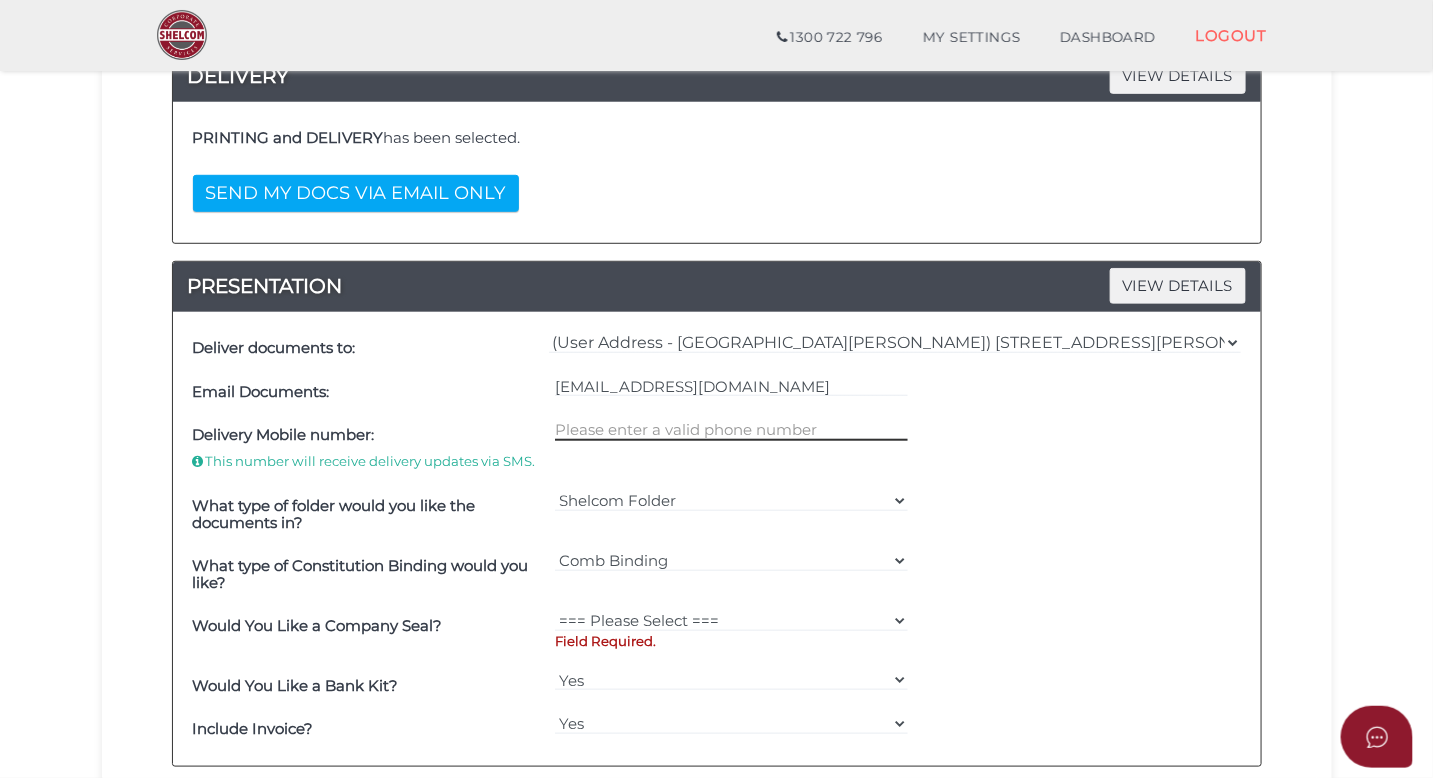click at bounding box center (731, 430) 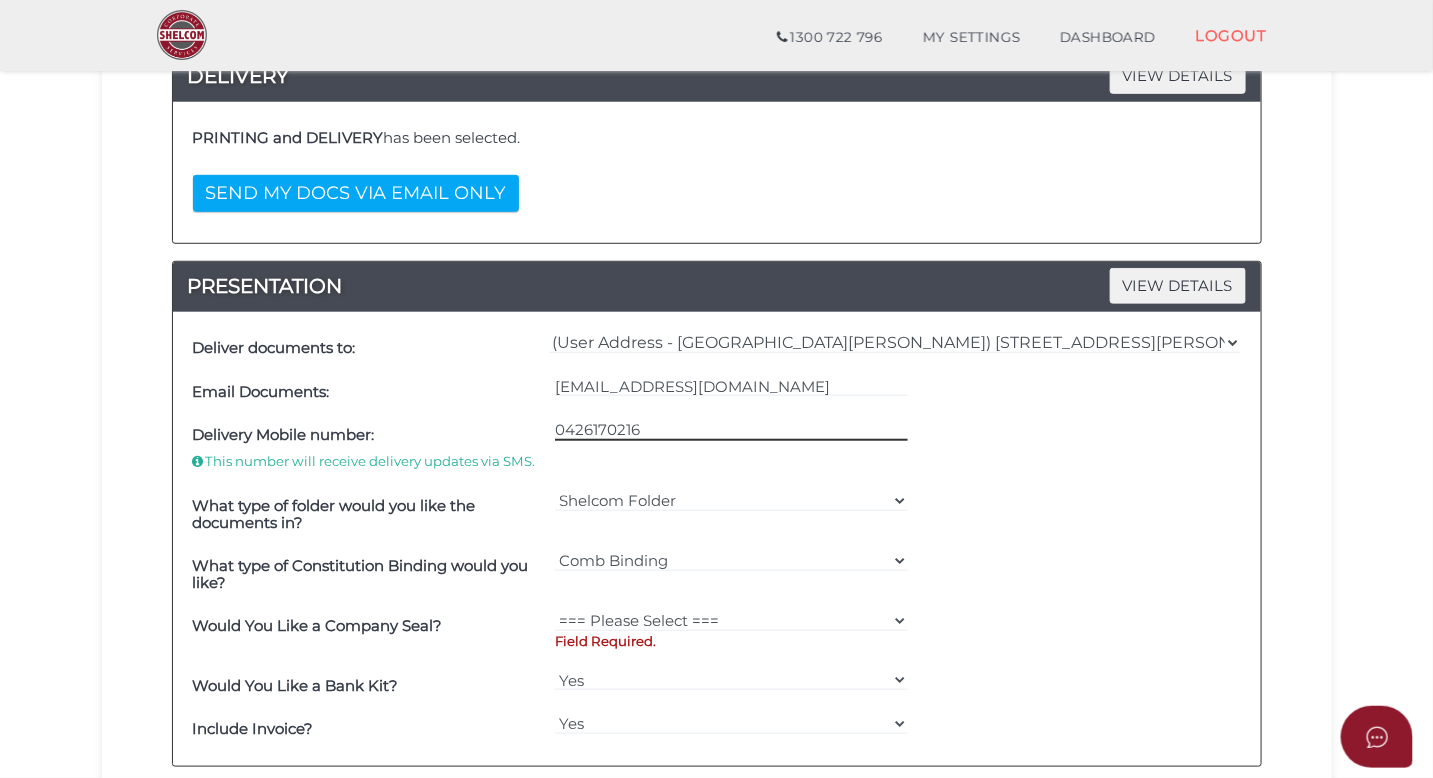 scroll, scrollTop: 458, scrollLeft: 0, axis: vertical 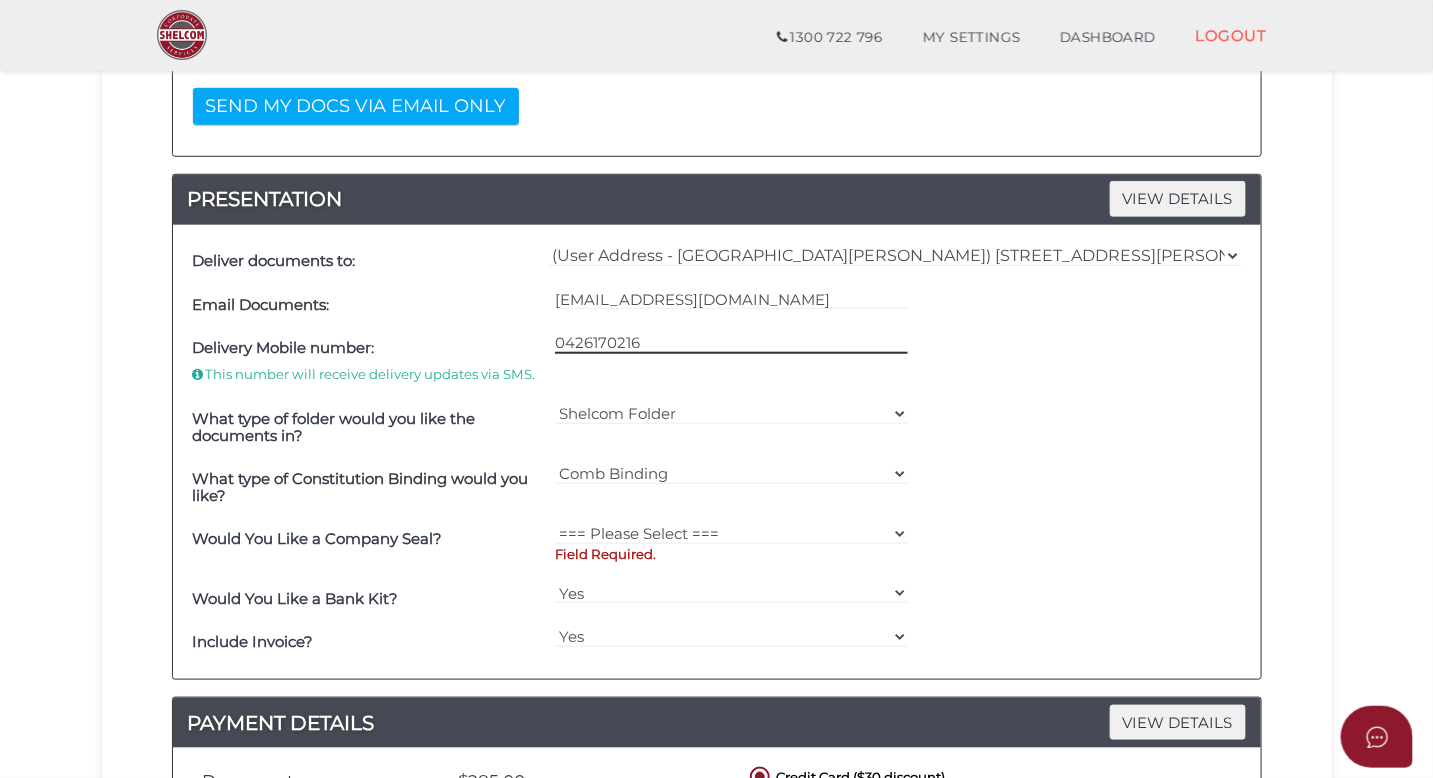 type on "0426170216" 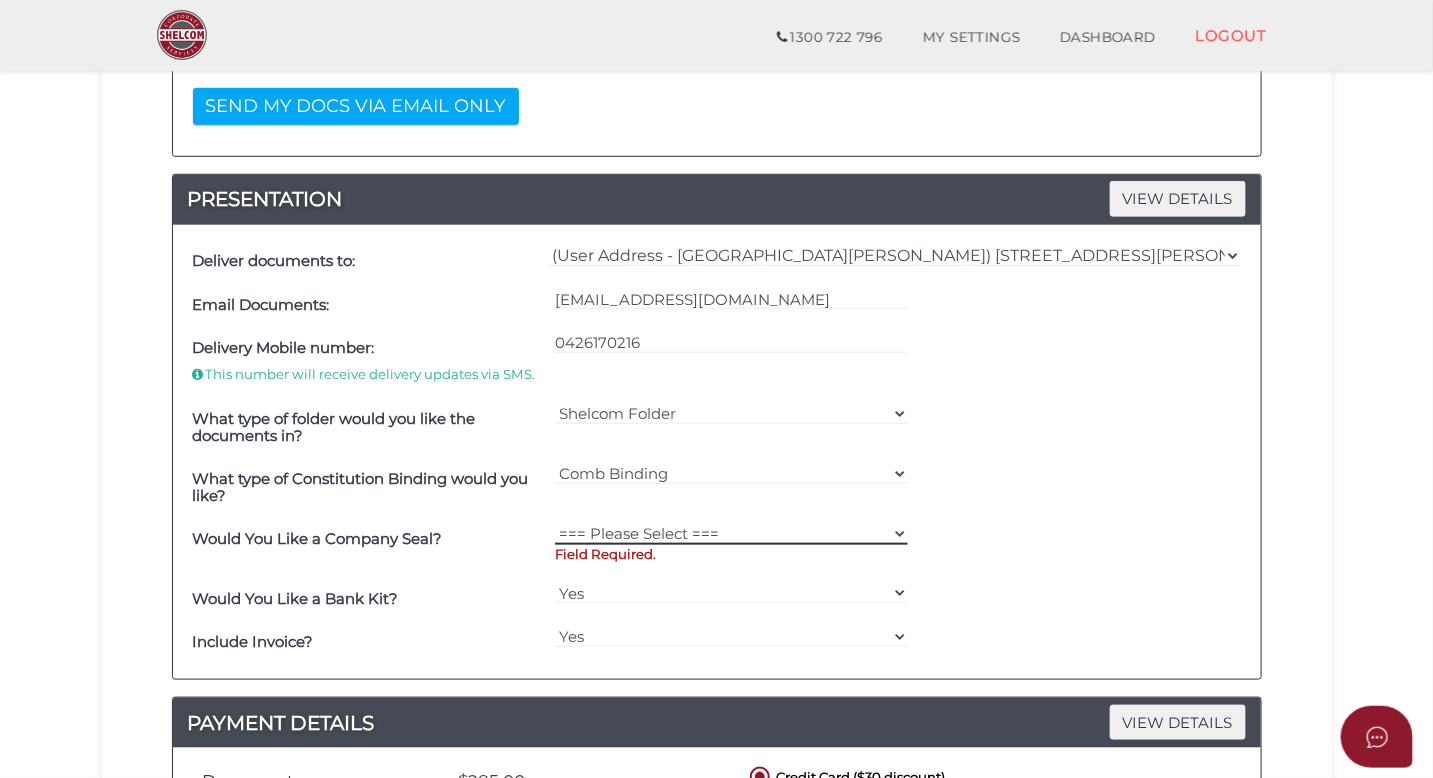 click on "=== Please Select ===
Fold Seal $50 No Seal" at bounding box center [731, 534] 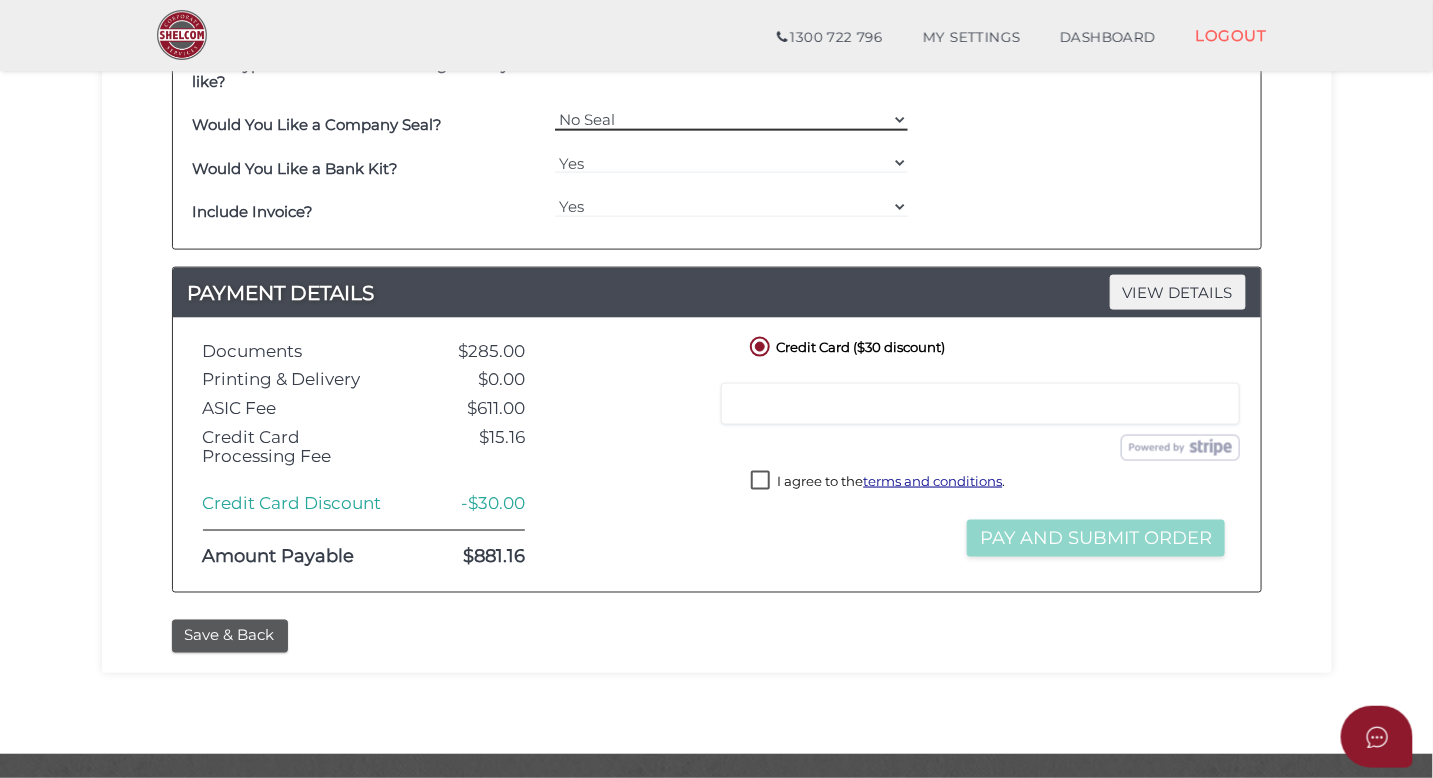 scroll, scrollTop: 874, scrollLeft: 0, axis: vertical 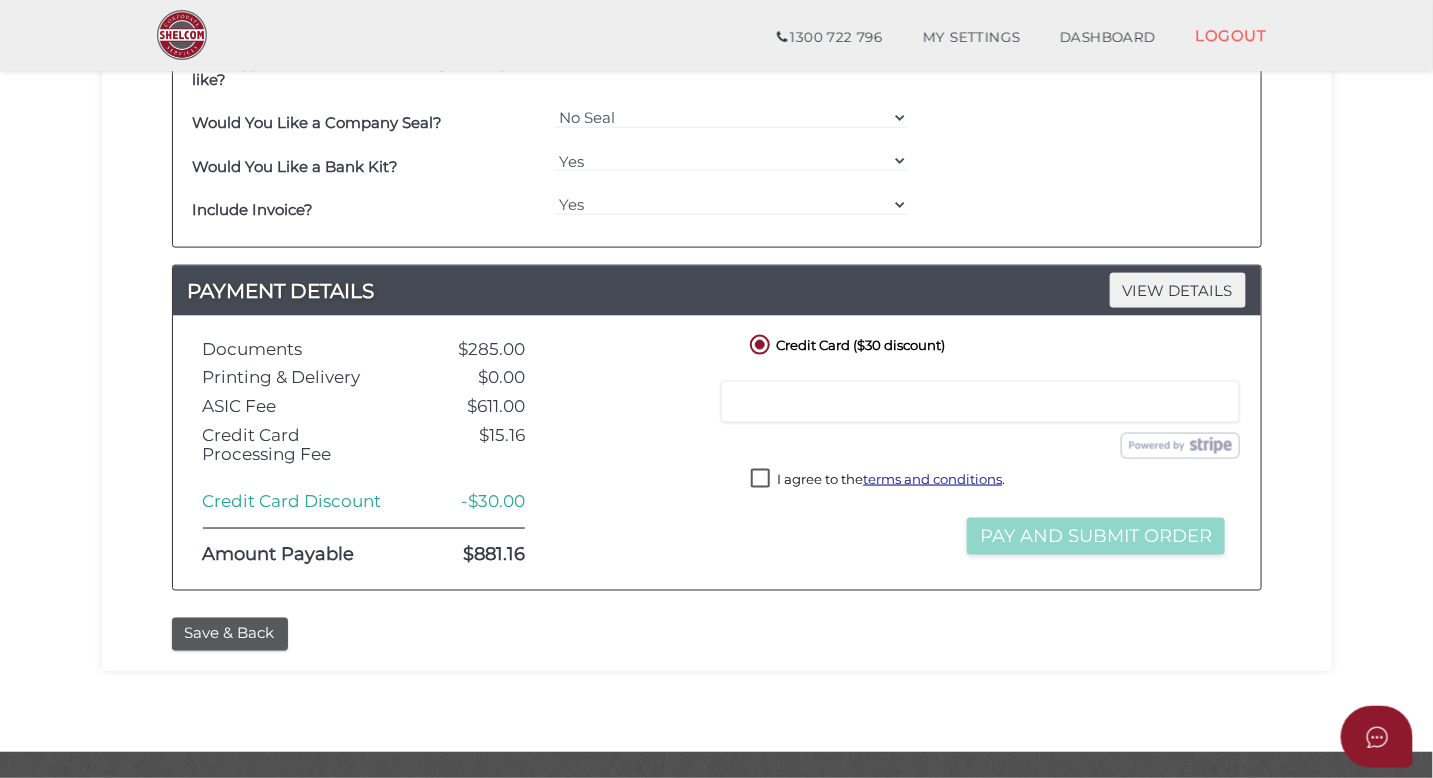 click at bounding box center [980, 402] 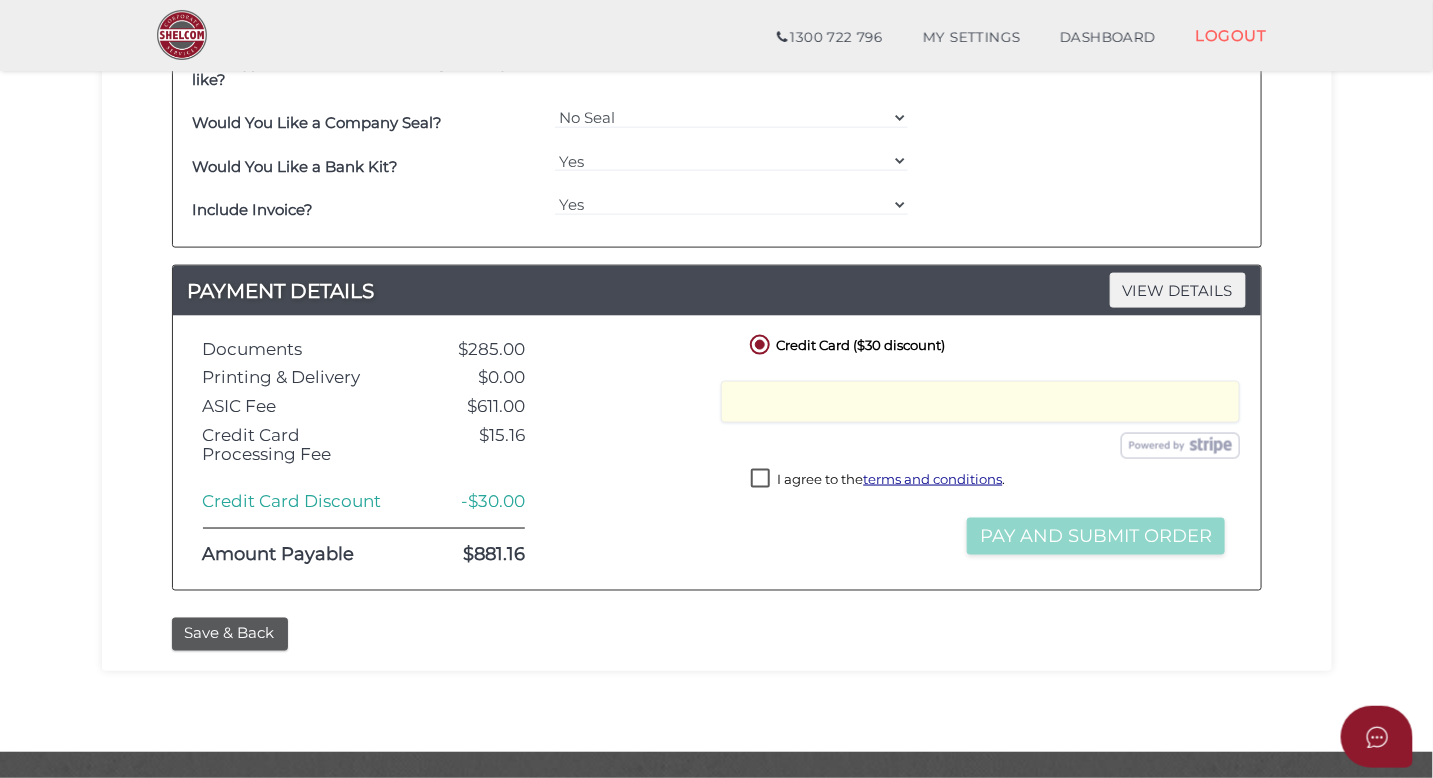 click on "I agree to the  terms and conditions ." at bounding box center (878, 481) 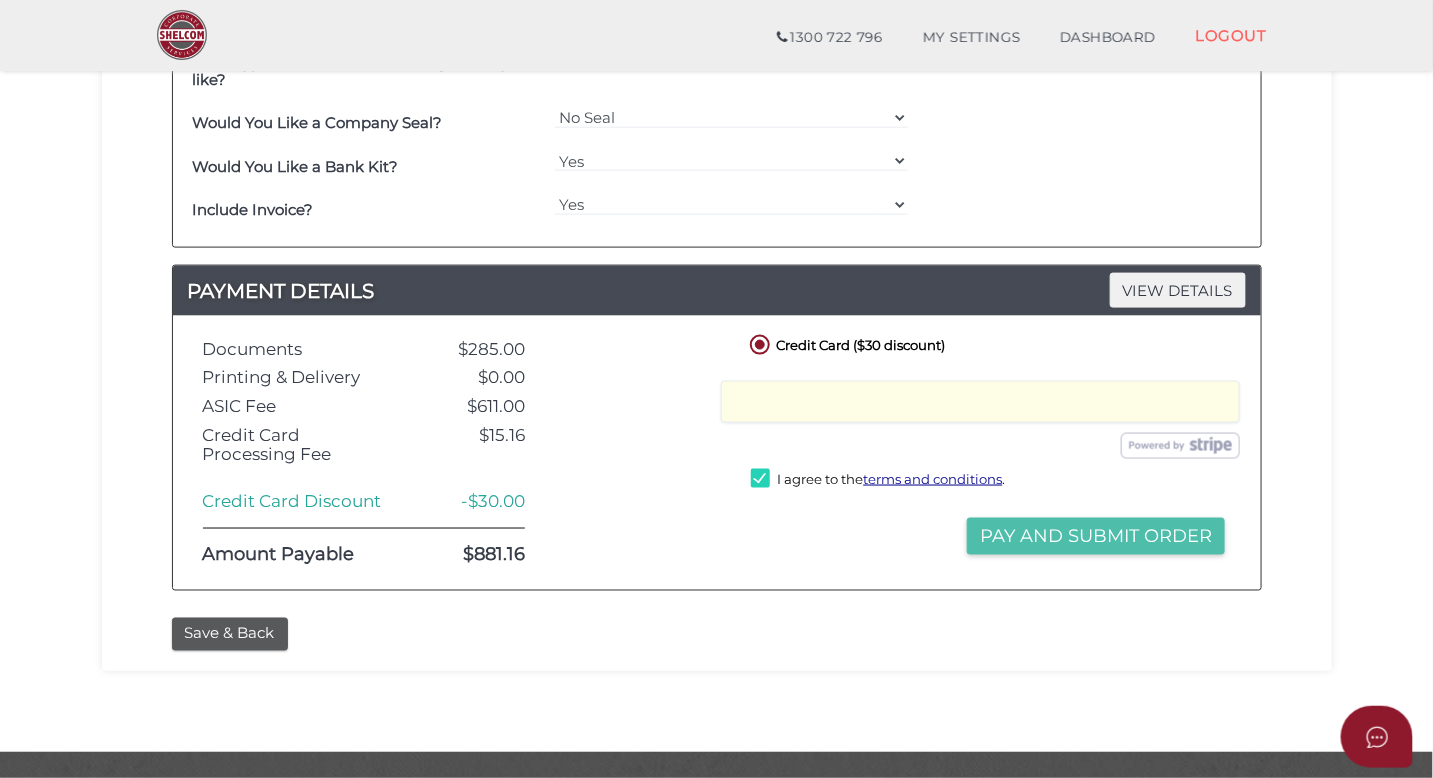 click on "Pay and Submit Order" at bounding box center (1096, 536) 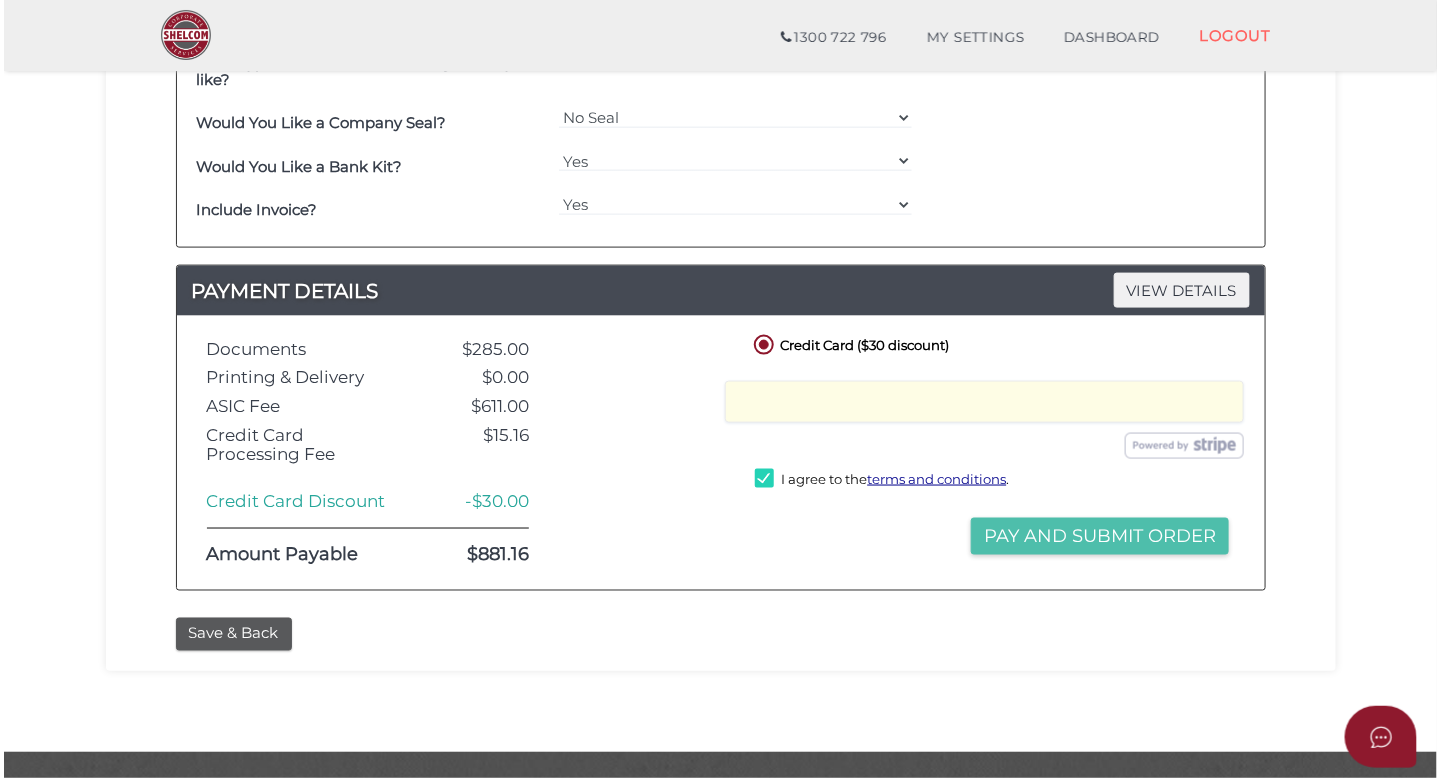 scroll, scrollTop: 0, scrollLeft: 0, axis: both 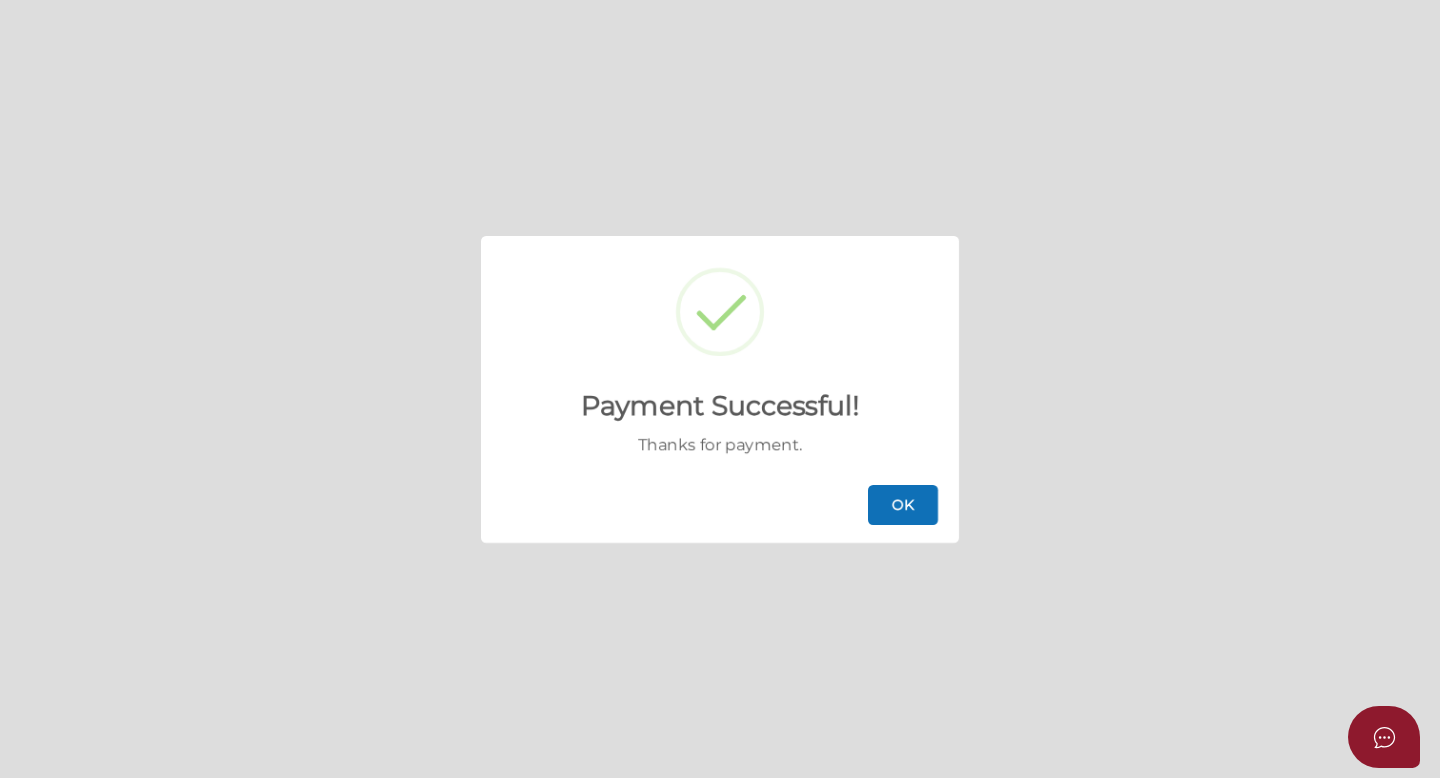 click on "OK" at bounding box center (903, 505) 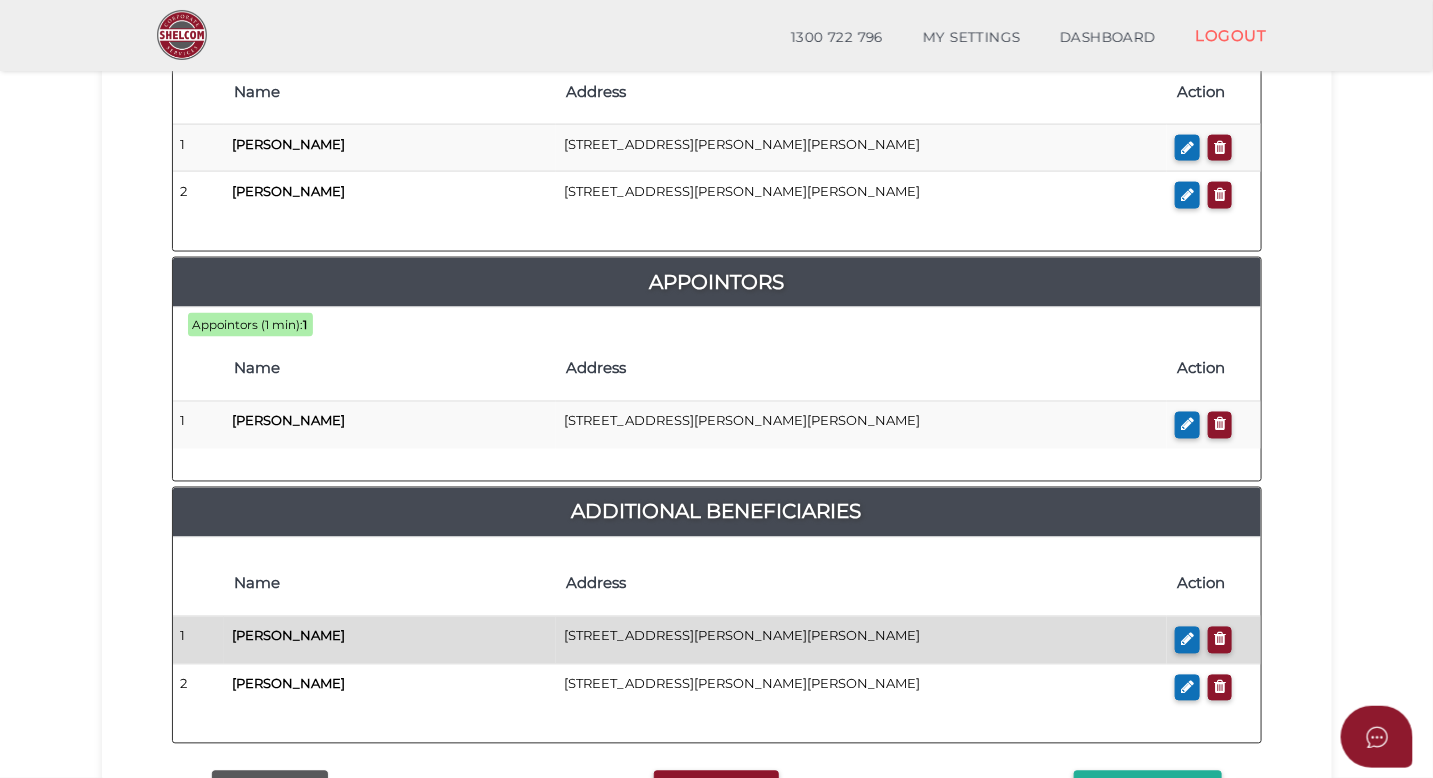 scroll, scrollTop: 1273, scrollLeft: 0, axis: vertical 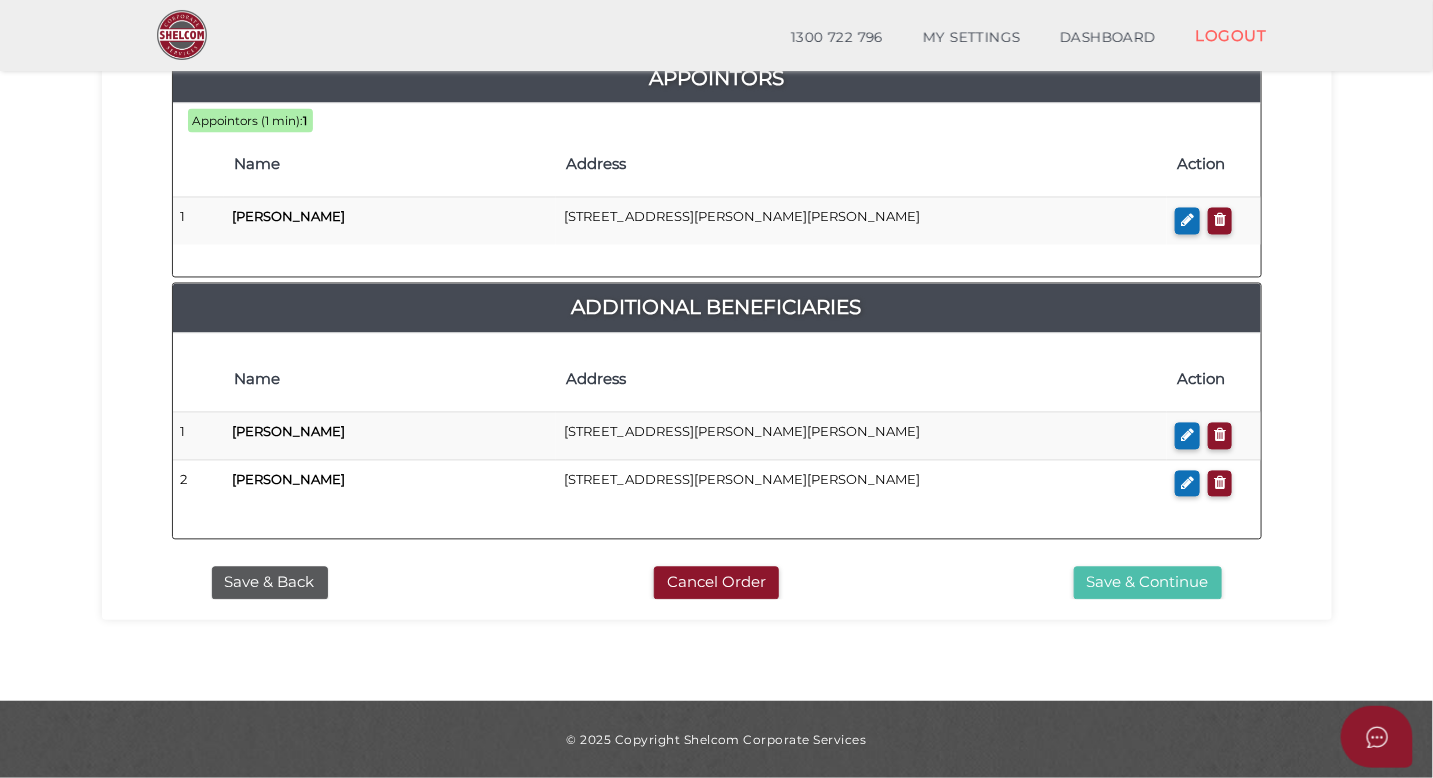 click on "Save & Continue" at bounding box center [1148, 583] 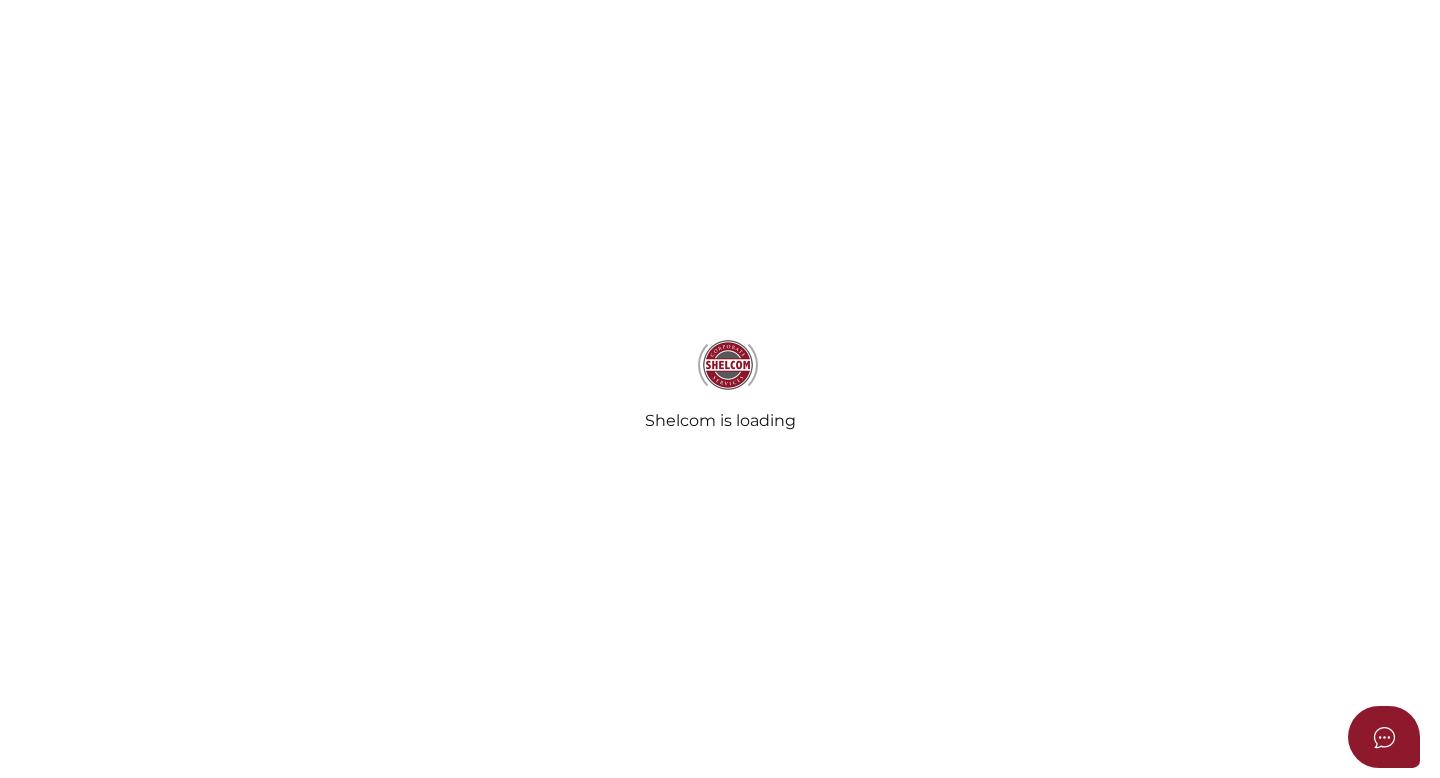 select on "Comb Binding" 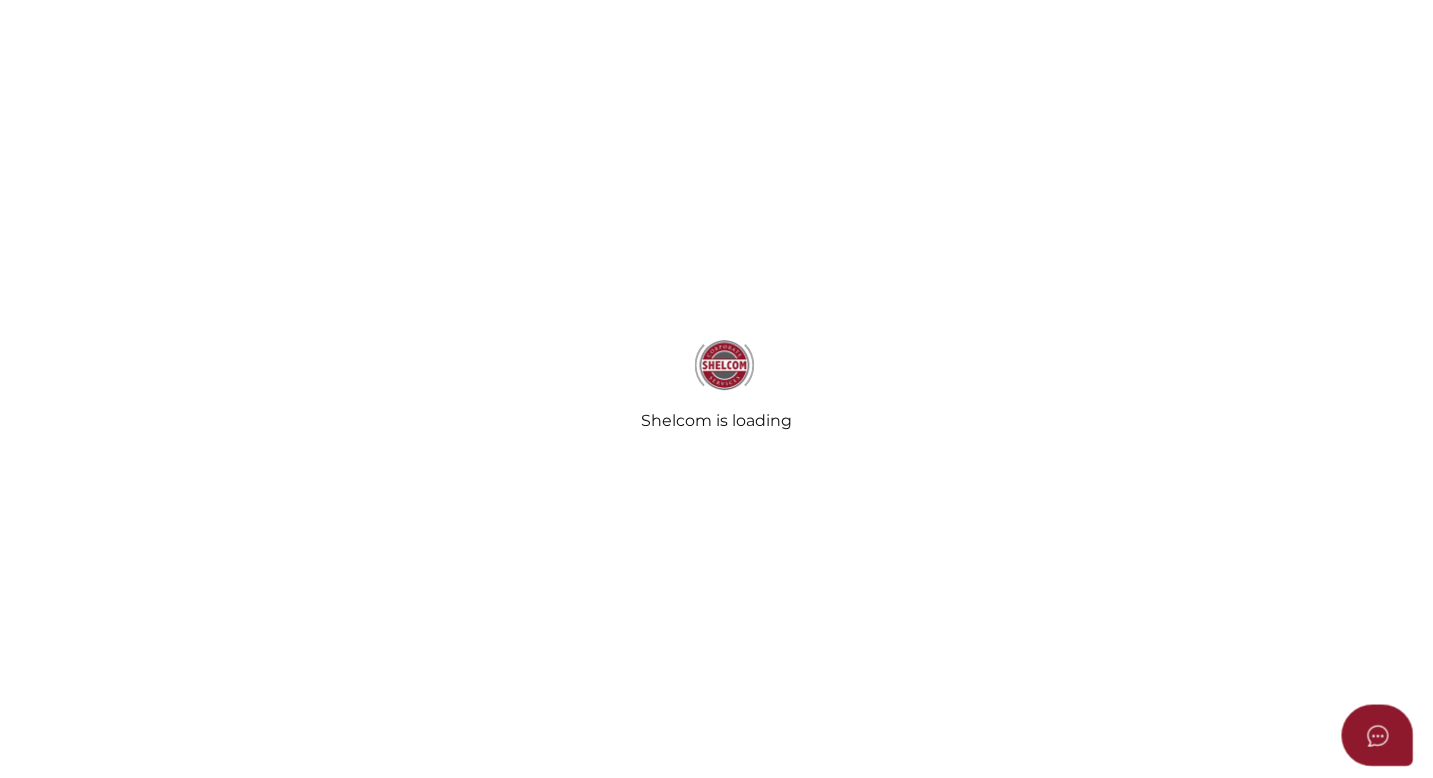 scroll, scrollTop: 0, scrollLeft: 0, axis: both 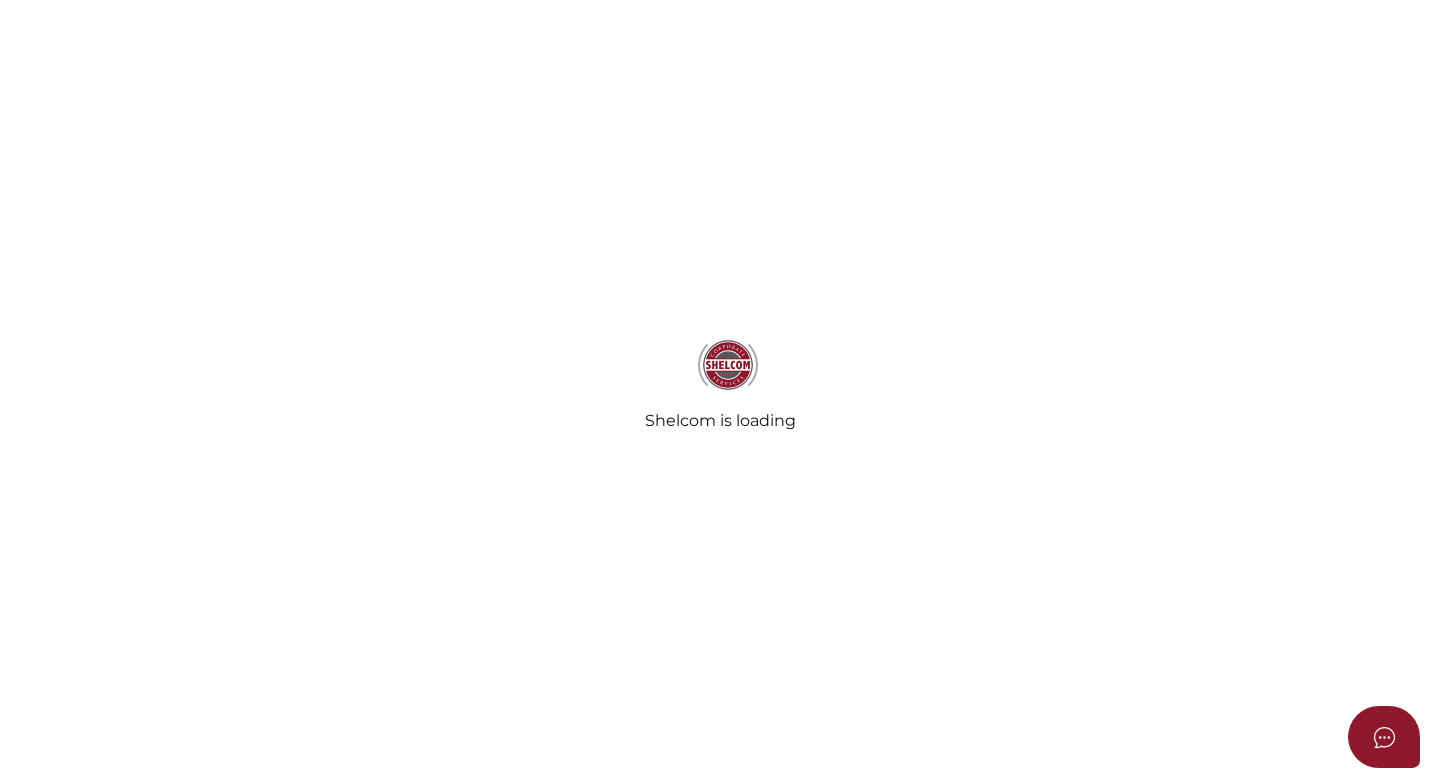 radio on "true" 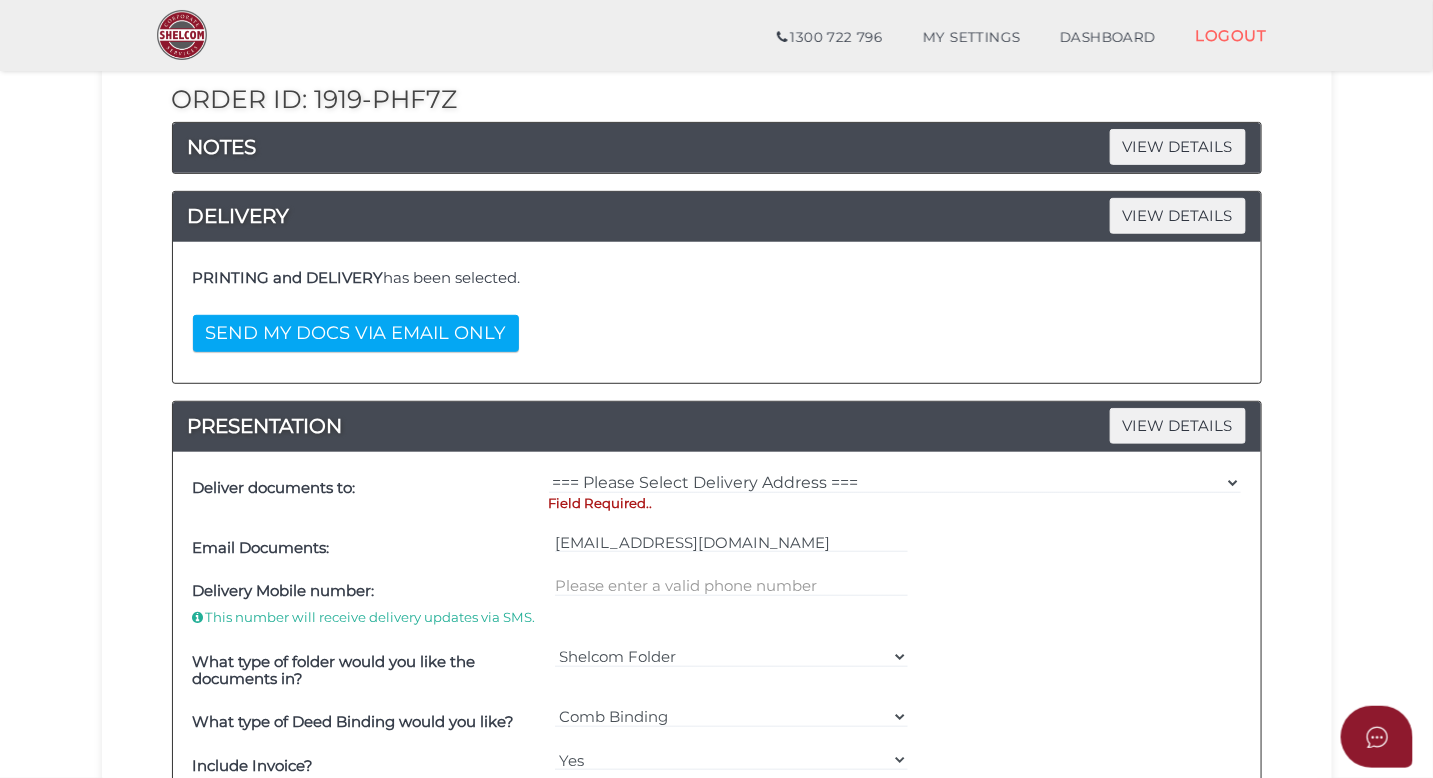 scroll, scrollTop: 437, scrollLeft: 0, axis: vertical 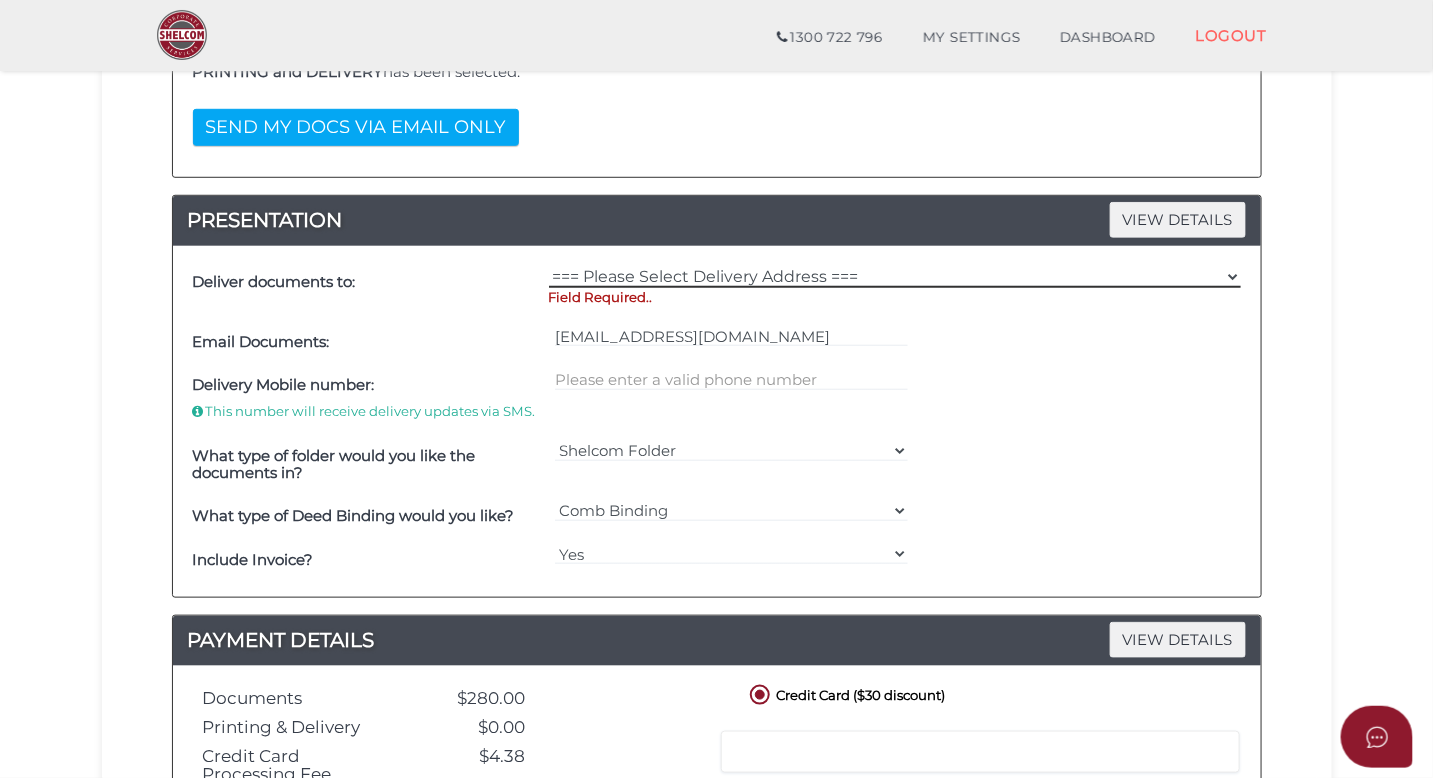 click on "=== Please Select Delivery Address ===
(User Address - [PERSON_NAME])  [STREET_ADDRESS][PERSON_NAME][PERSON_NAME] Other" at bounding box center [895, 277] 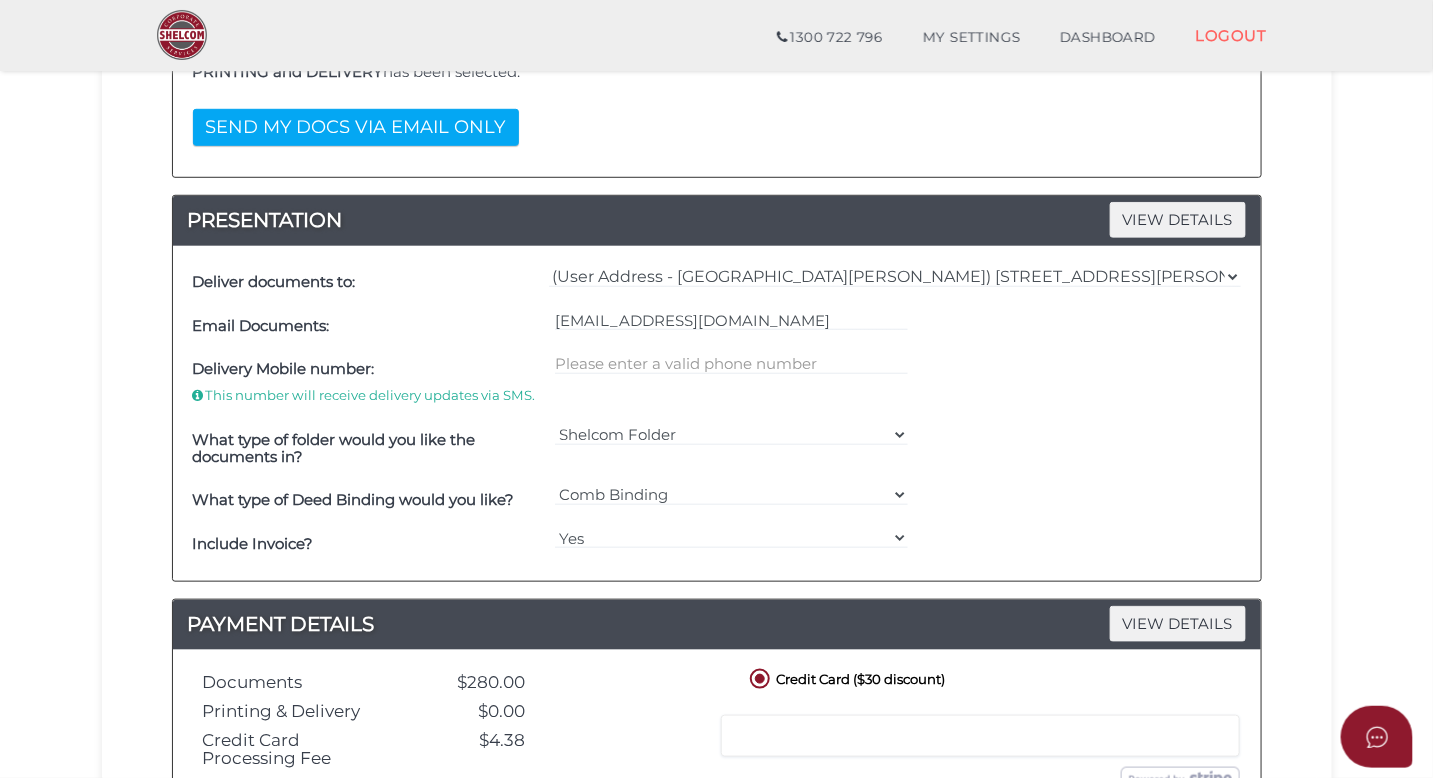 click at bounding box center (731, 383) 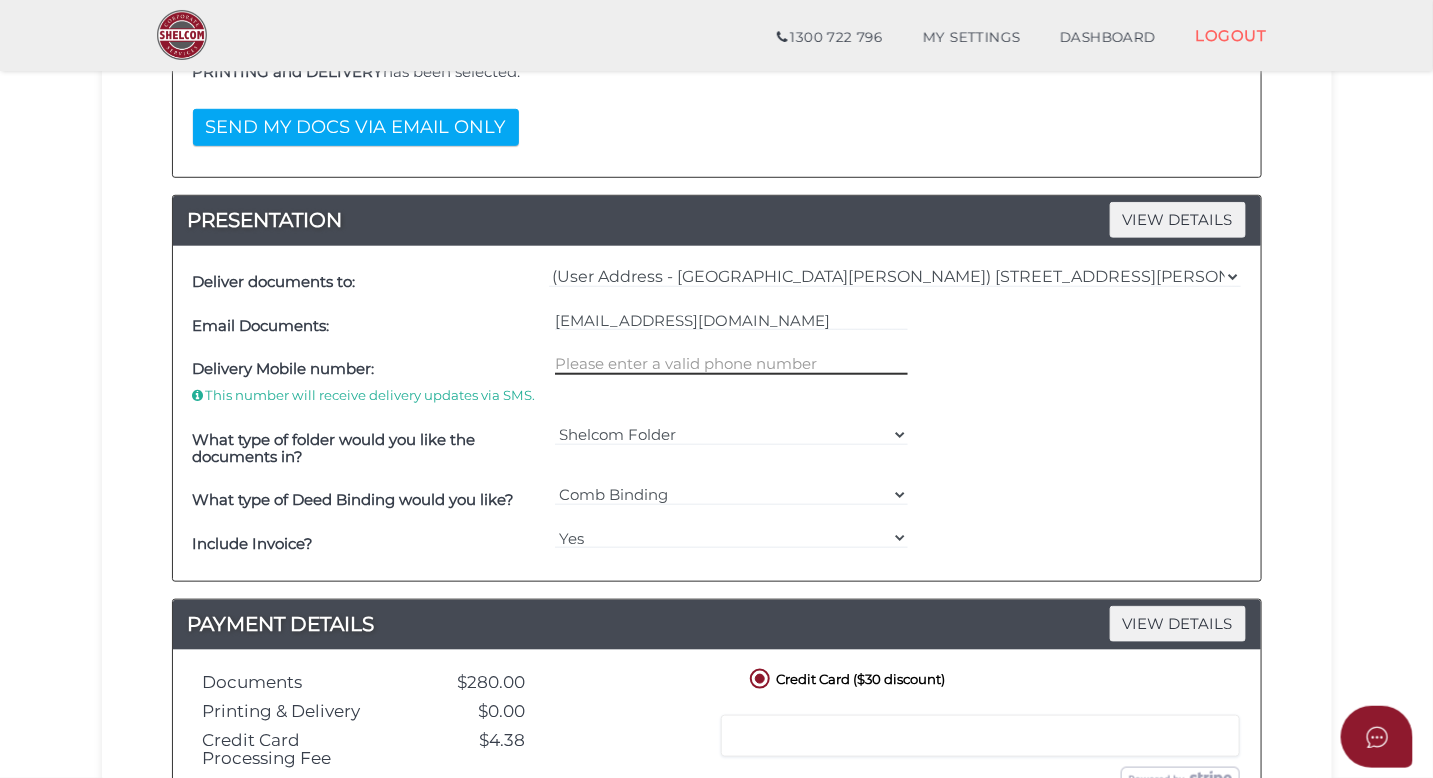 click at bounding box center [731, 364] 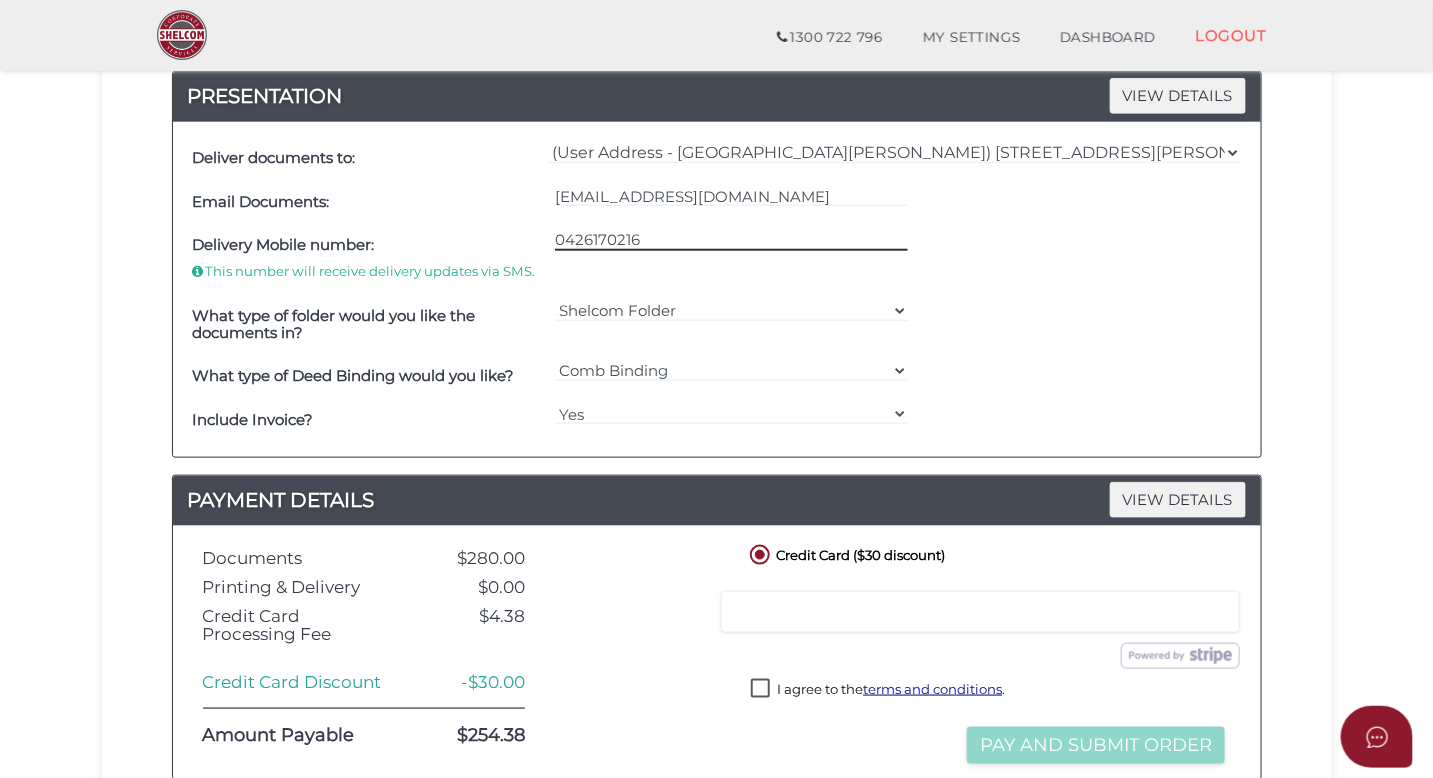 scroll, scrollTop: 801, scrollLeft: 0, axis: vertical 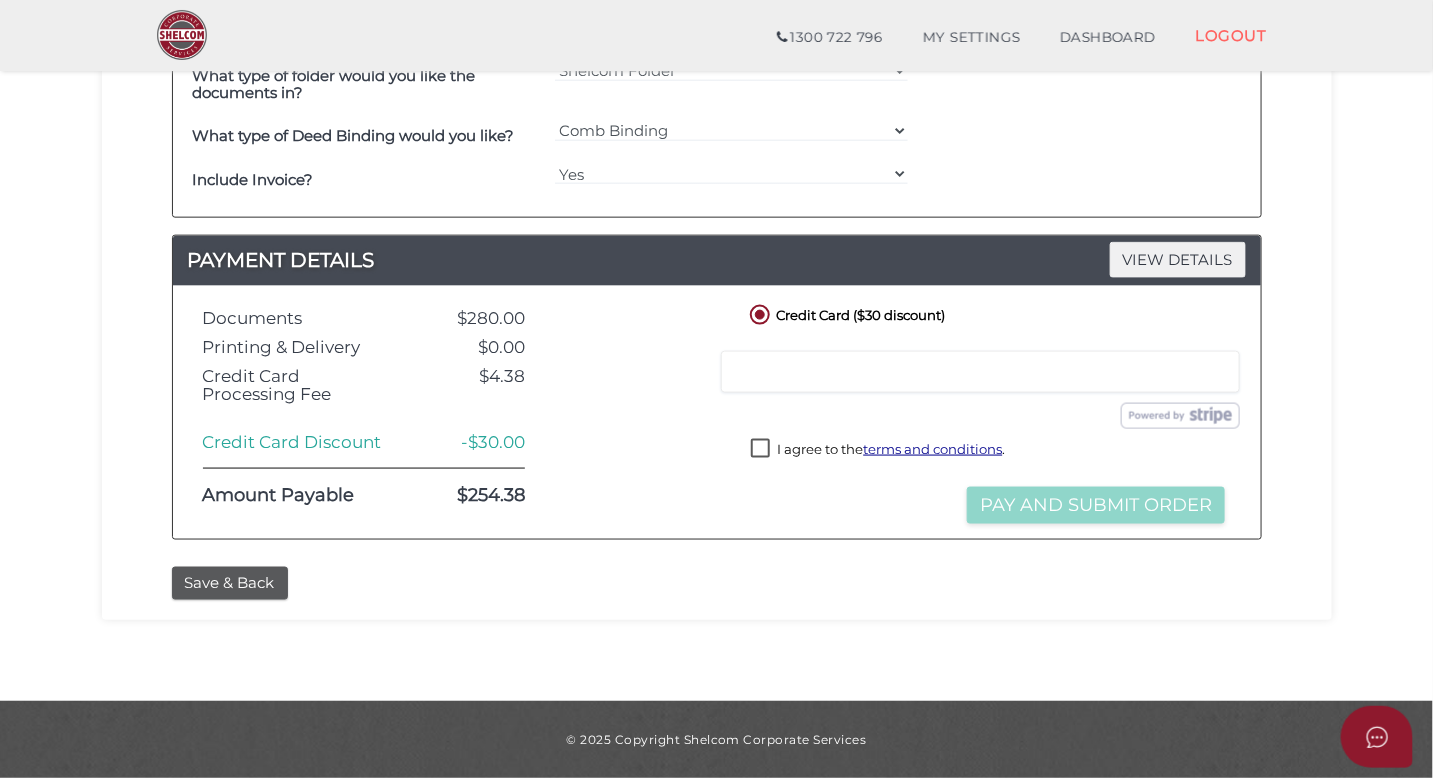 type on "0426170216" 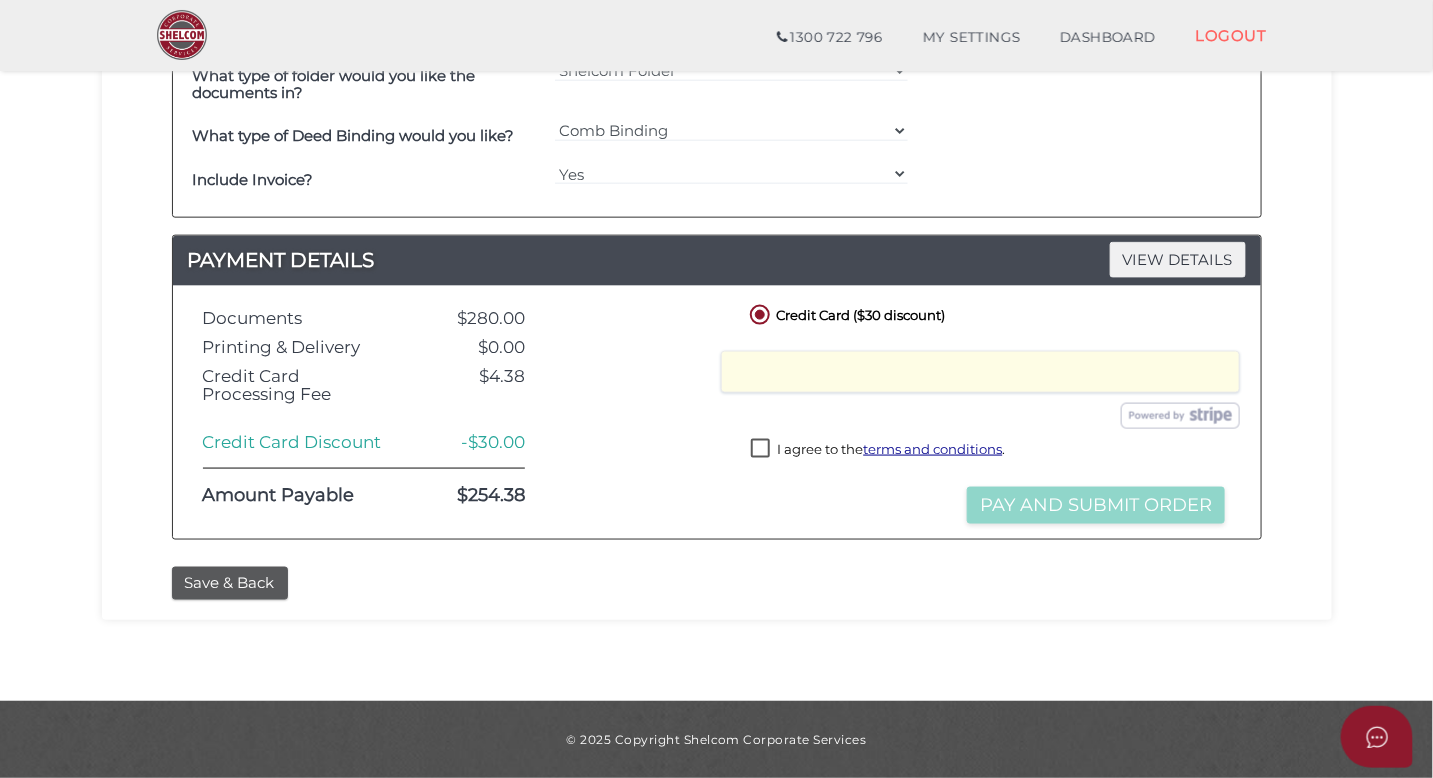 click on "I agree to the  terms and conditions ." at bounding box center [878, 451] 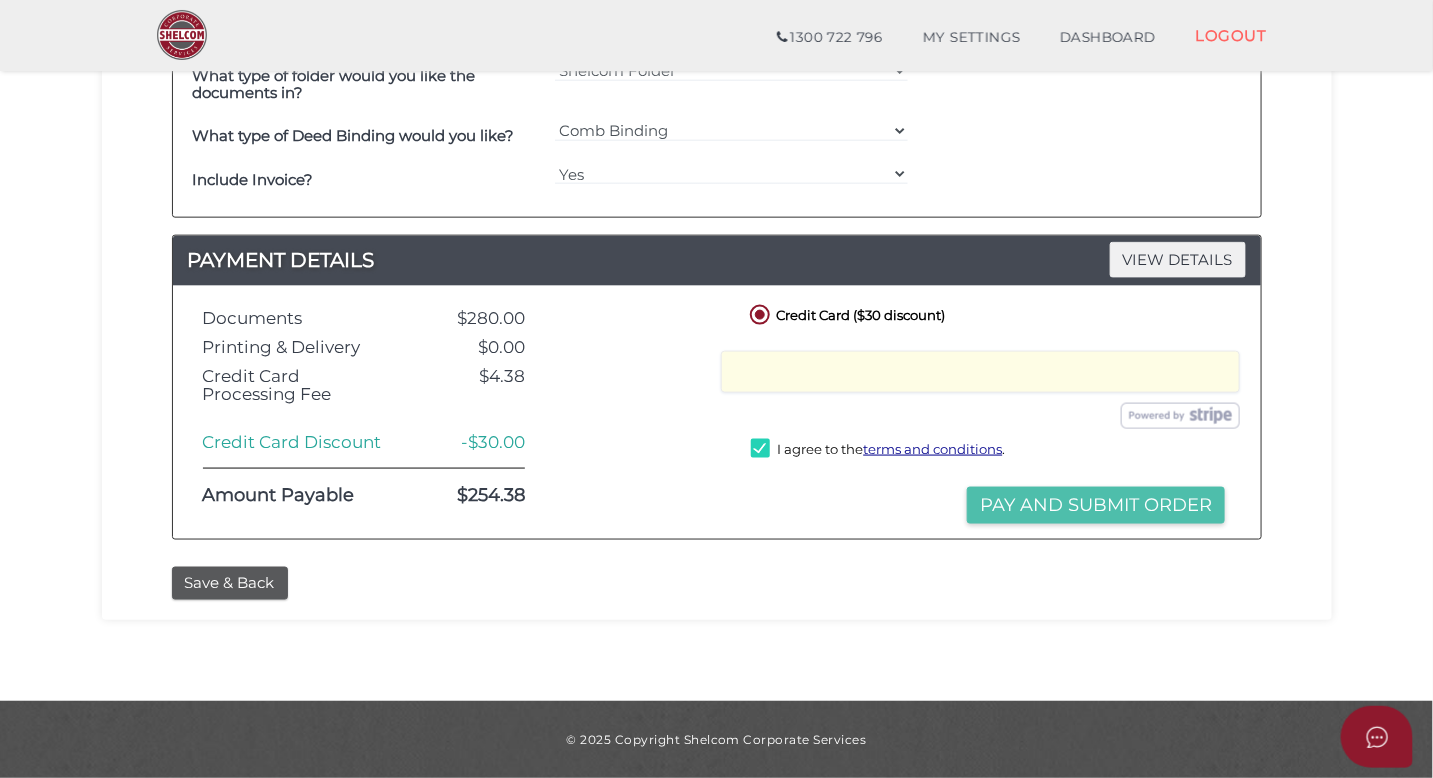 click on "Pay and Submit Order" at bounding box center [1096, 505] 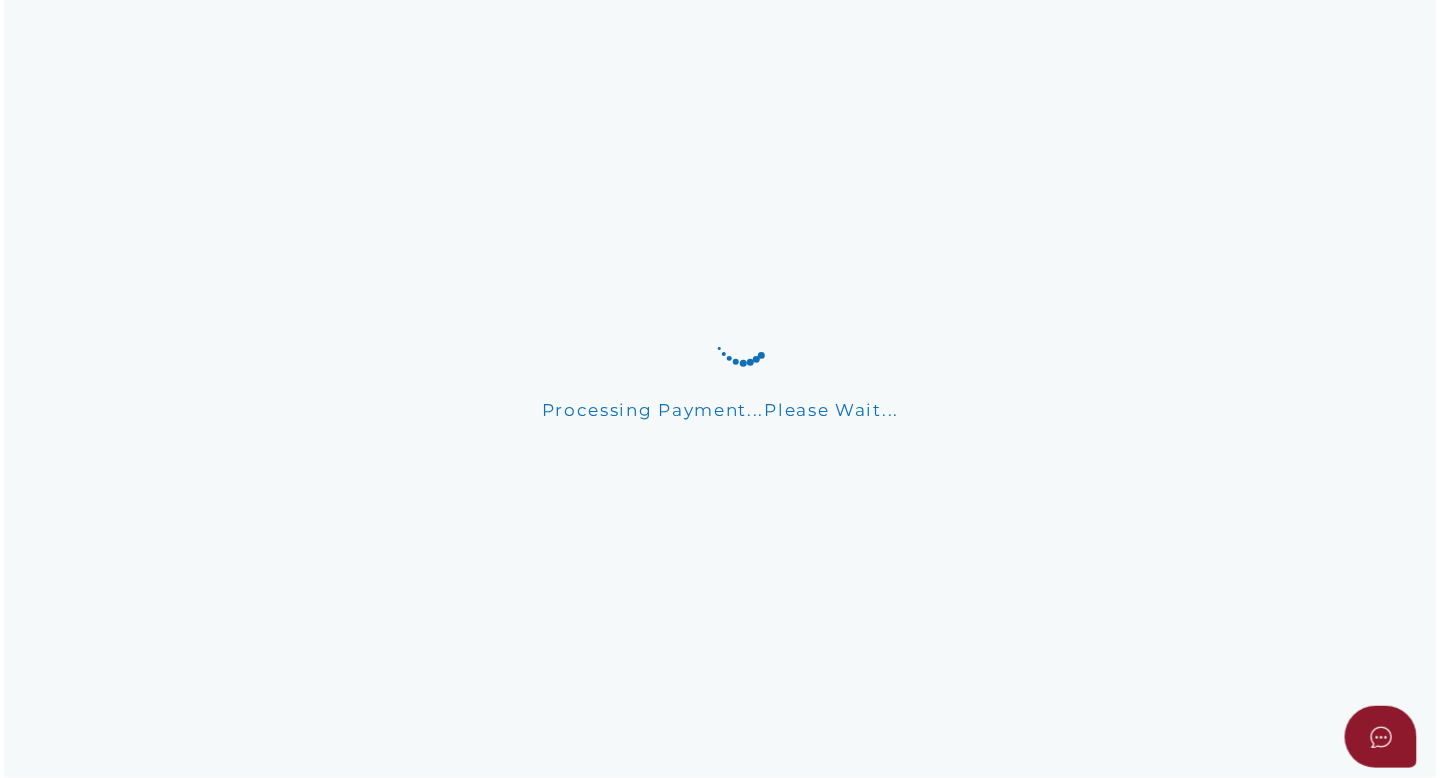 scroll, scrollTop: 0, scrollLeft: 0, axis: both 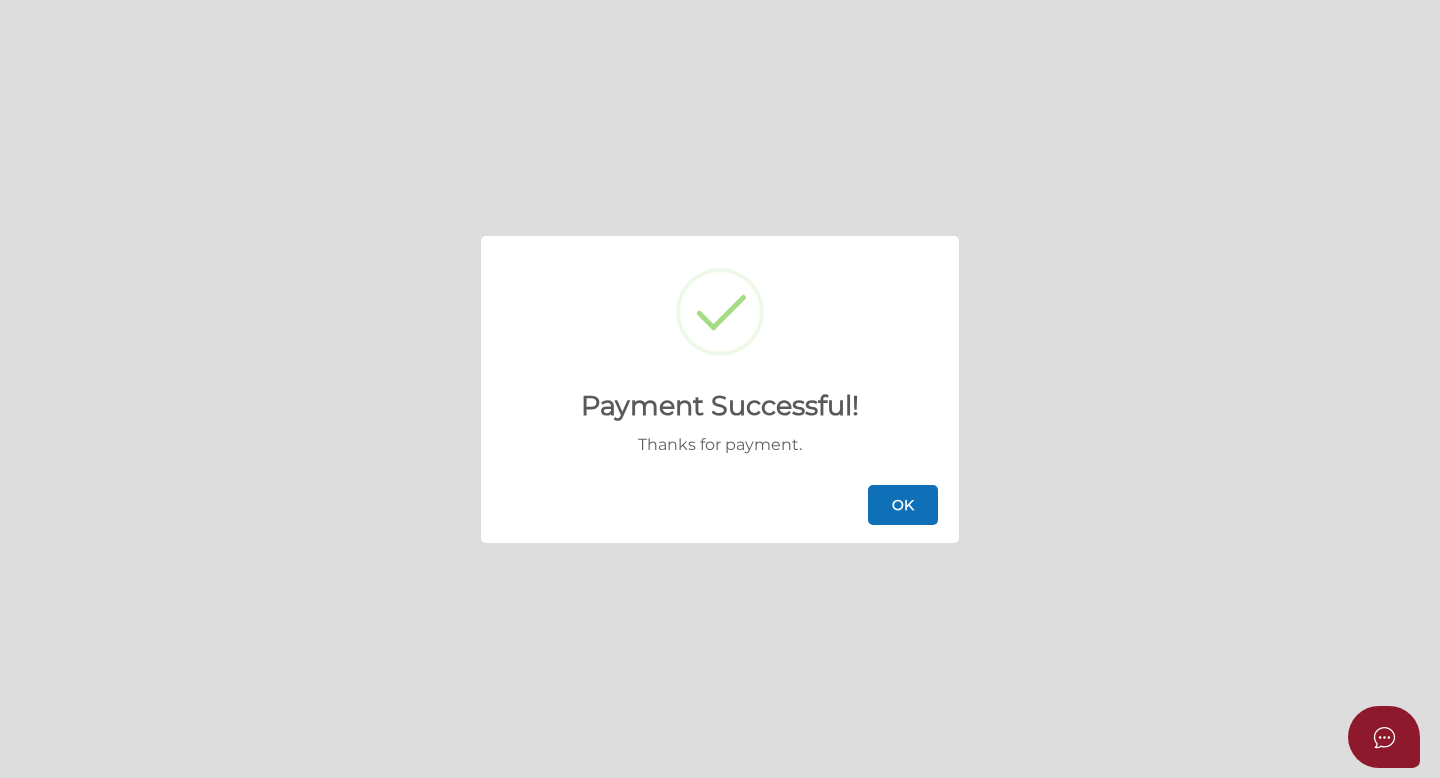 click on "OK" at bounding box center (720, 505) 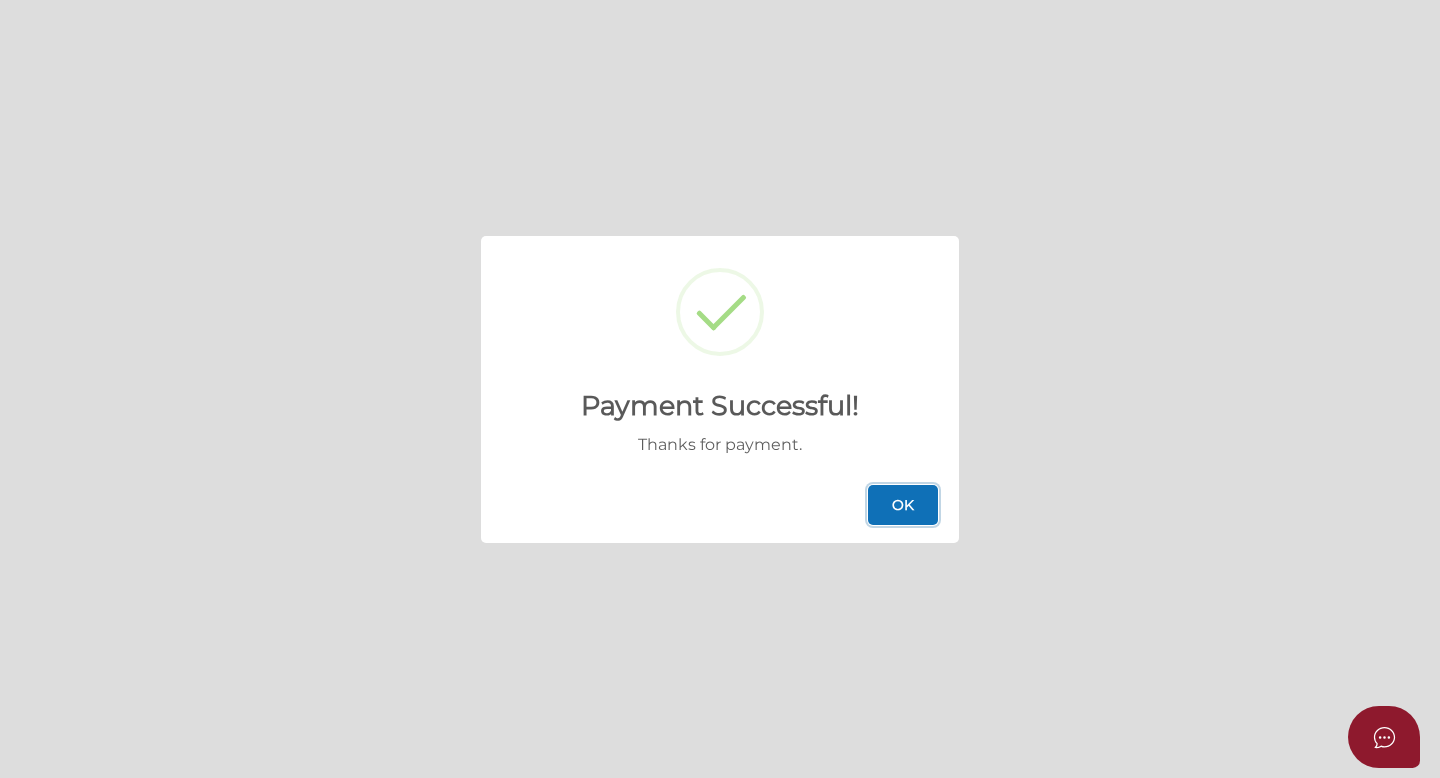 click on "OK" at bounding box center [903, 505] 